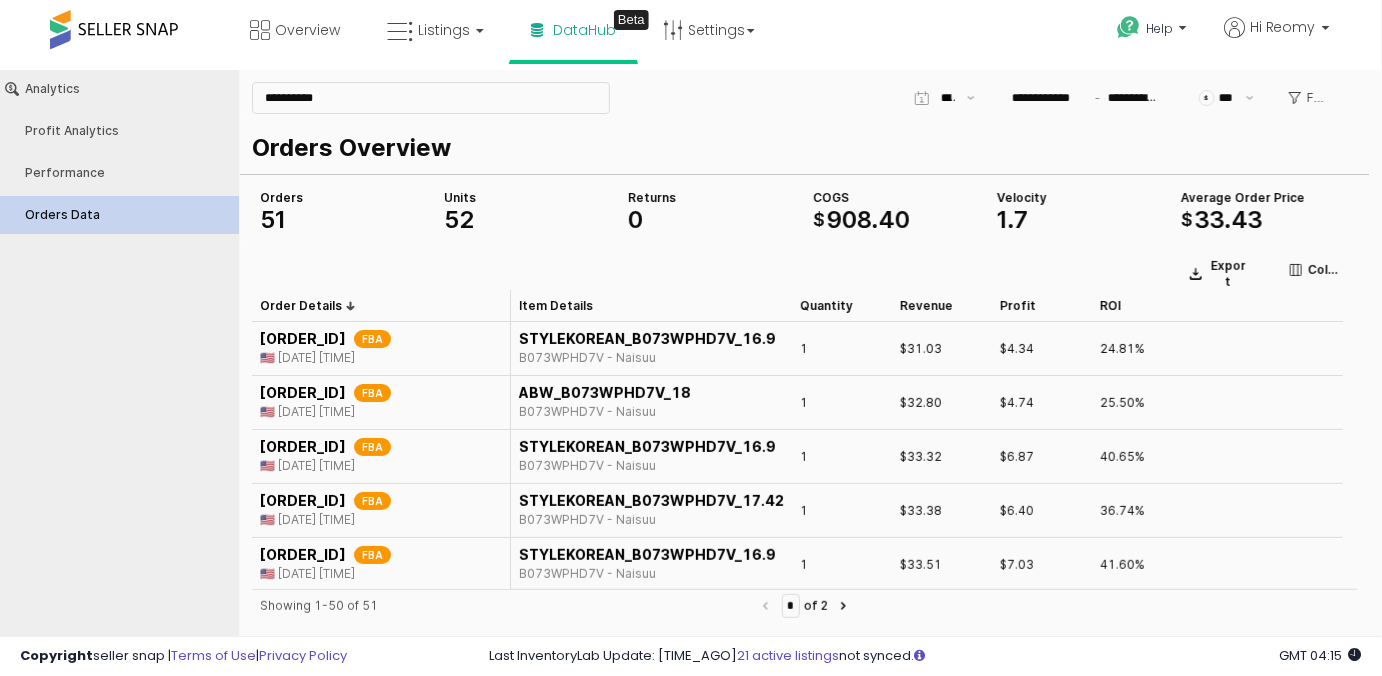 scroll, scrollTop: 0, scrollLeft: 0, axis: both 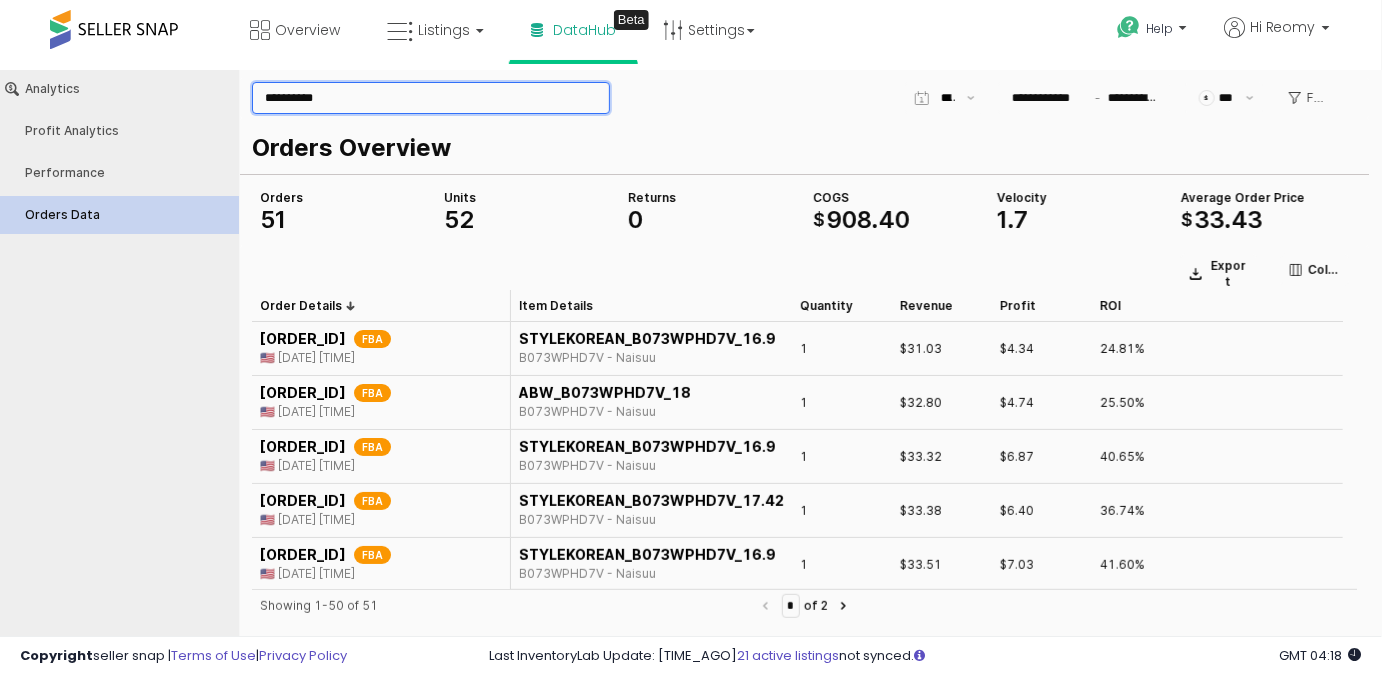 click on "**********" at bounding box center (431, 97) 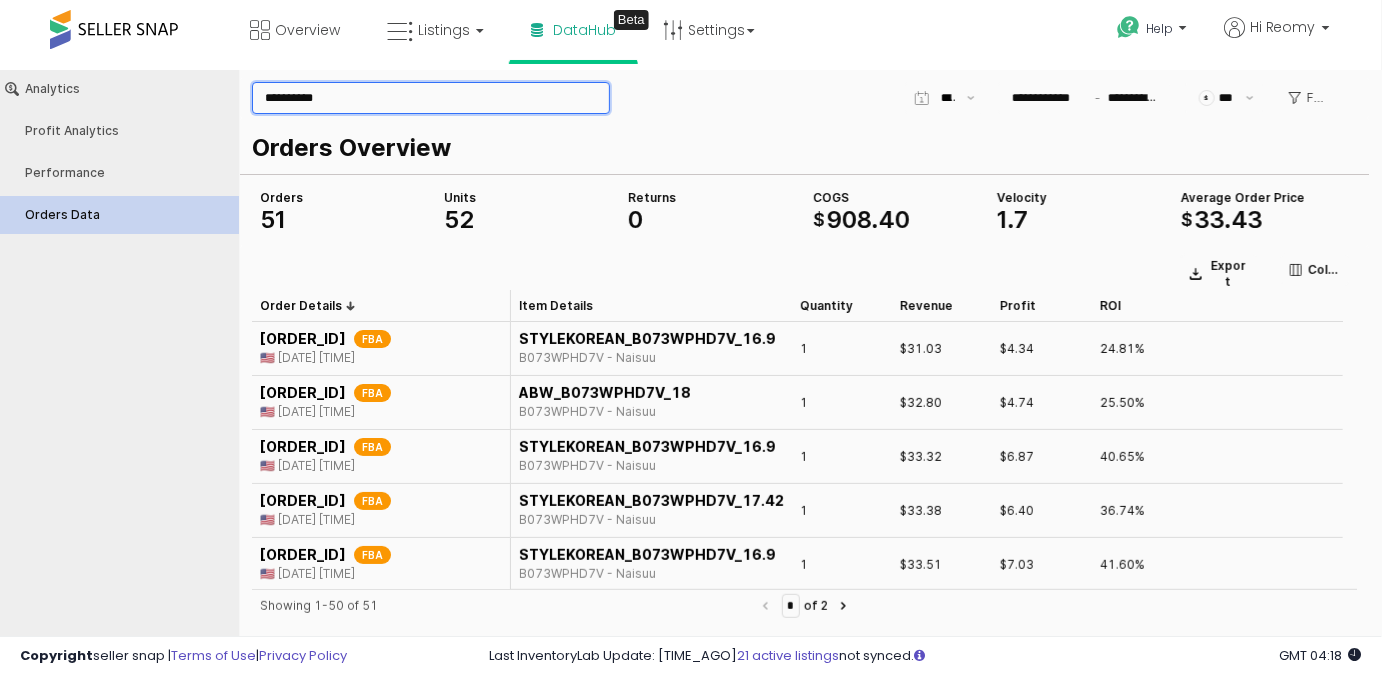 type on "**********" 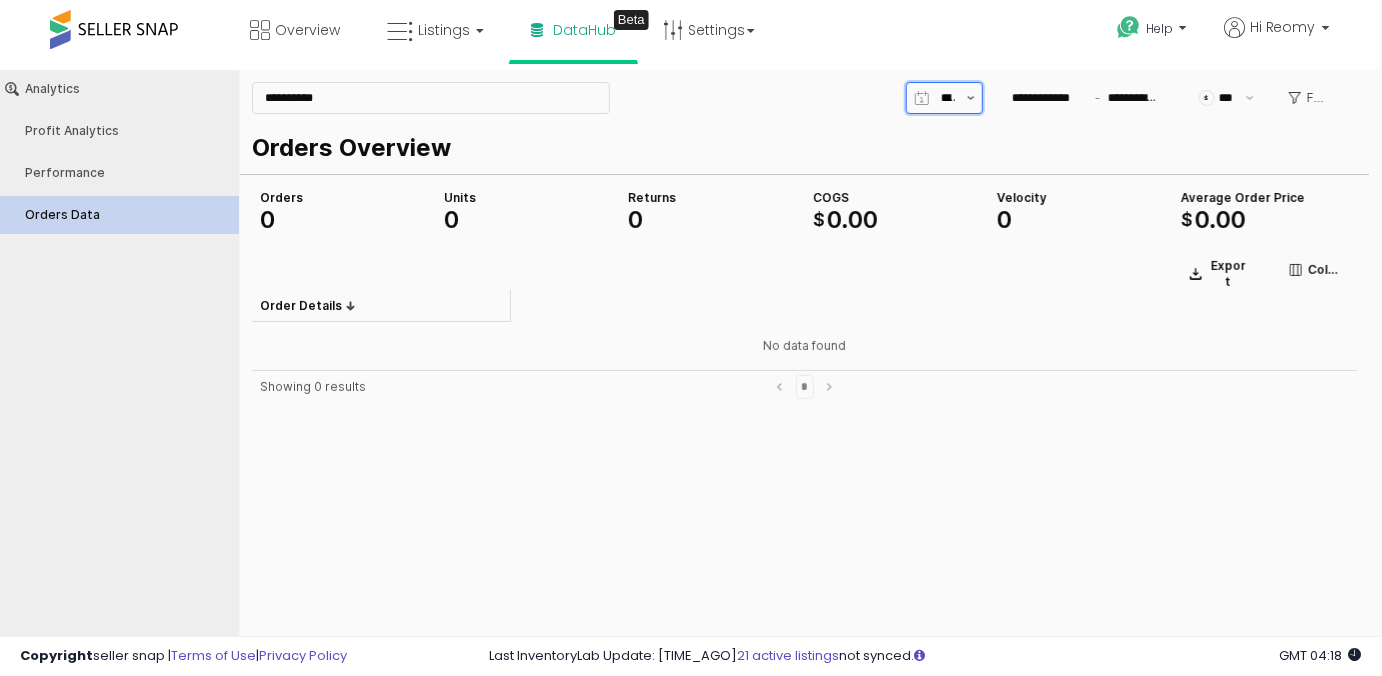click 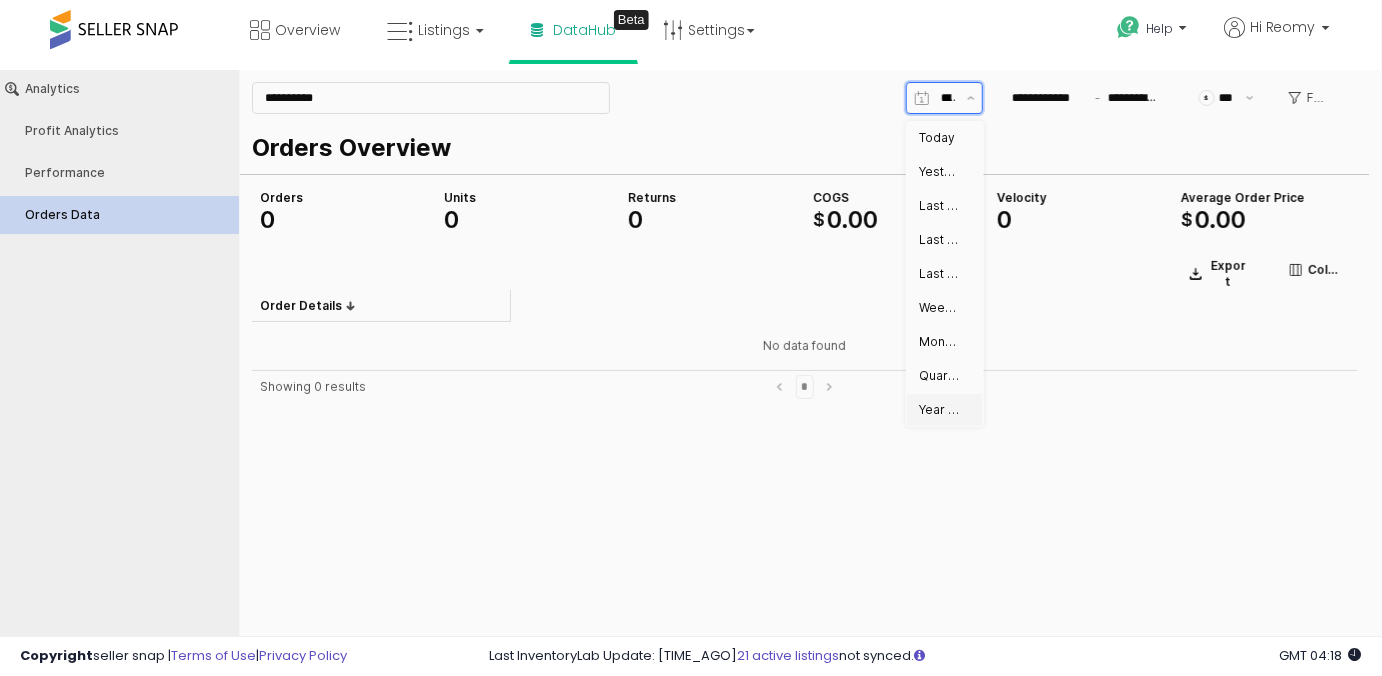 click on "Year to date" at bounding box center [939, 409] 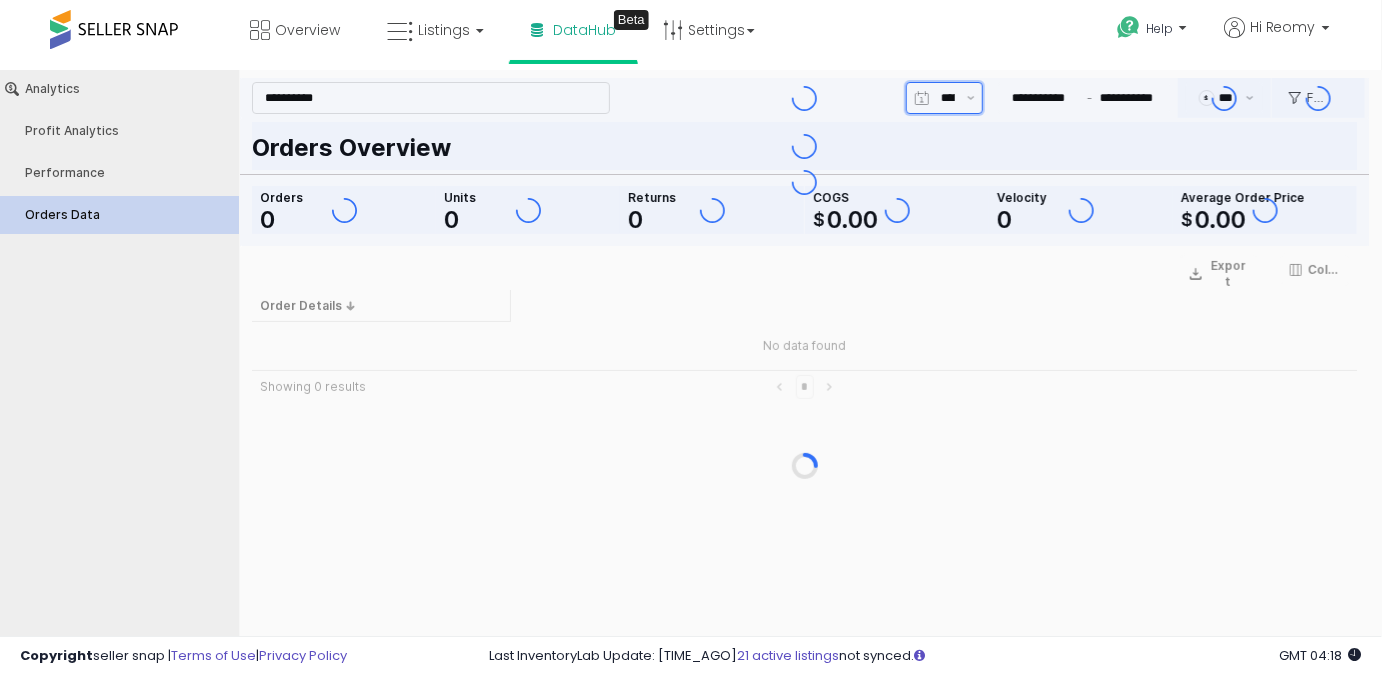 type on "**********" 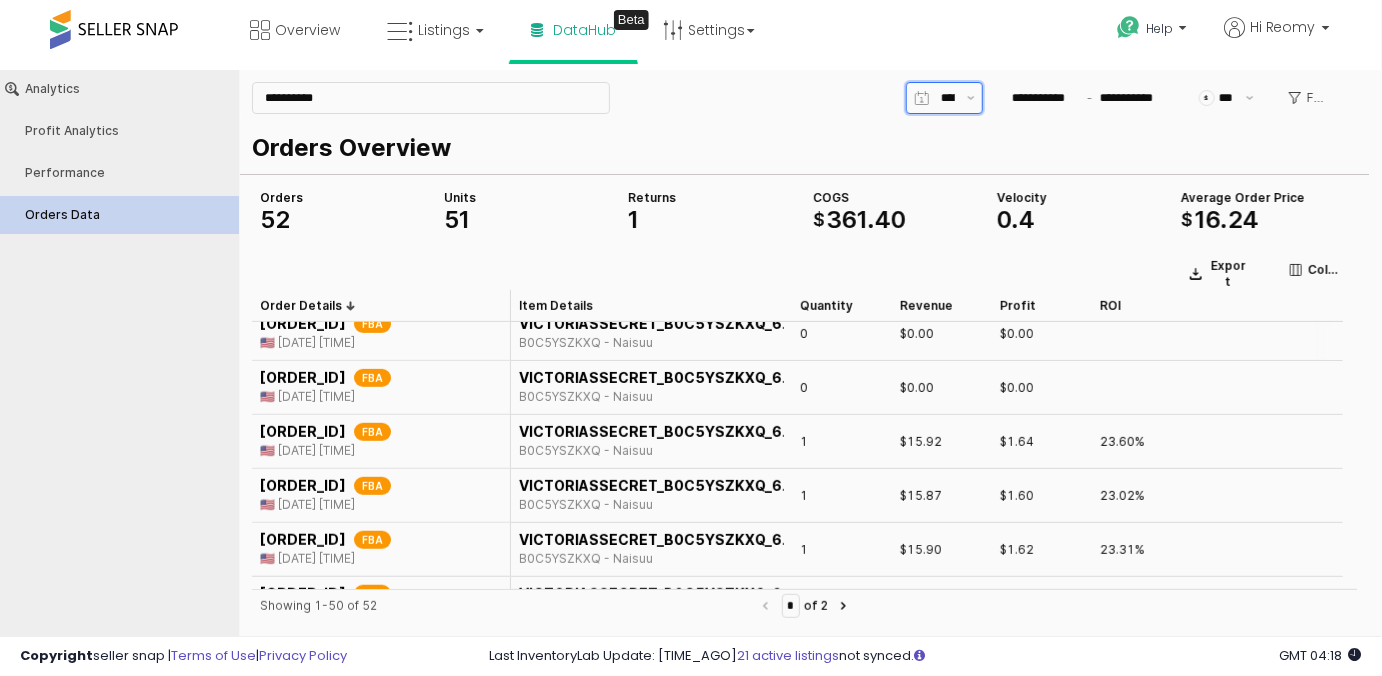 scroll, scrollTop: 454, scrollLeft: 0, axis: vertical 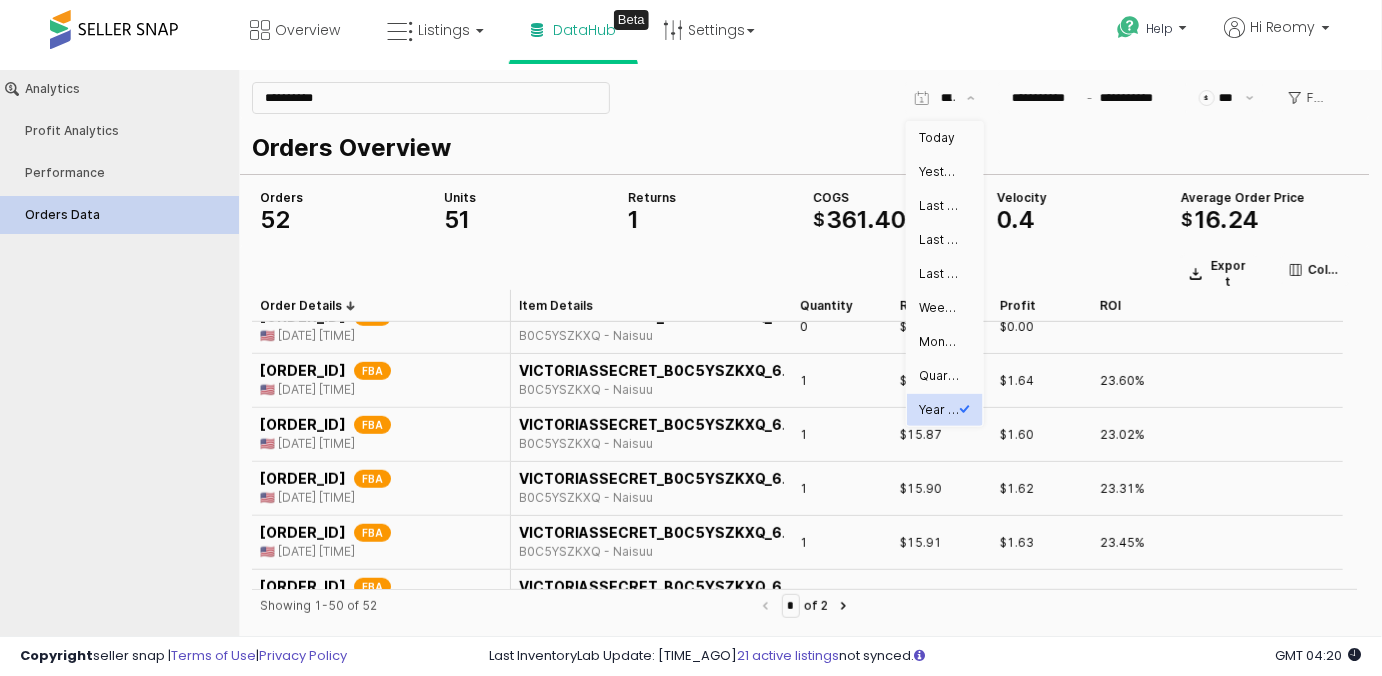 click on "**********" at bounding box center [811, 661] 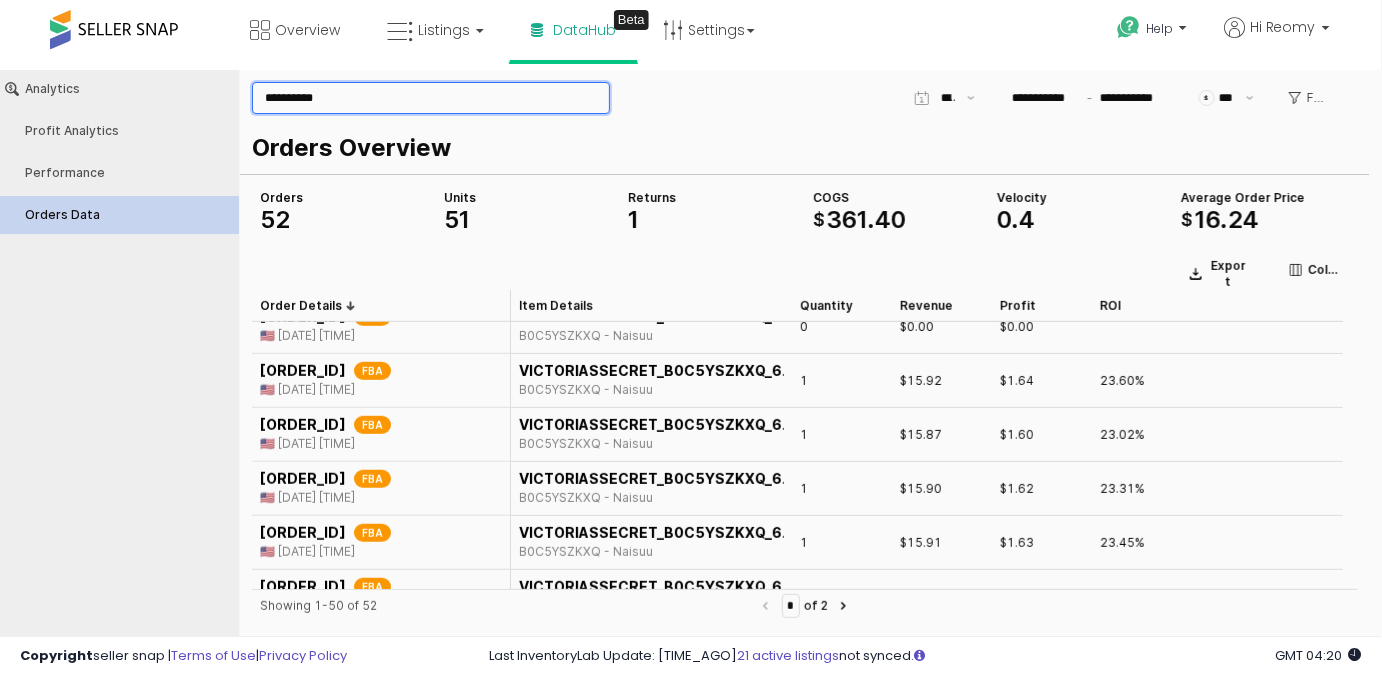 click on "**********" at bounding box center [431, 97] 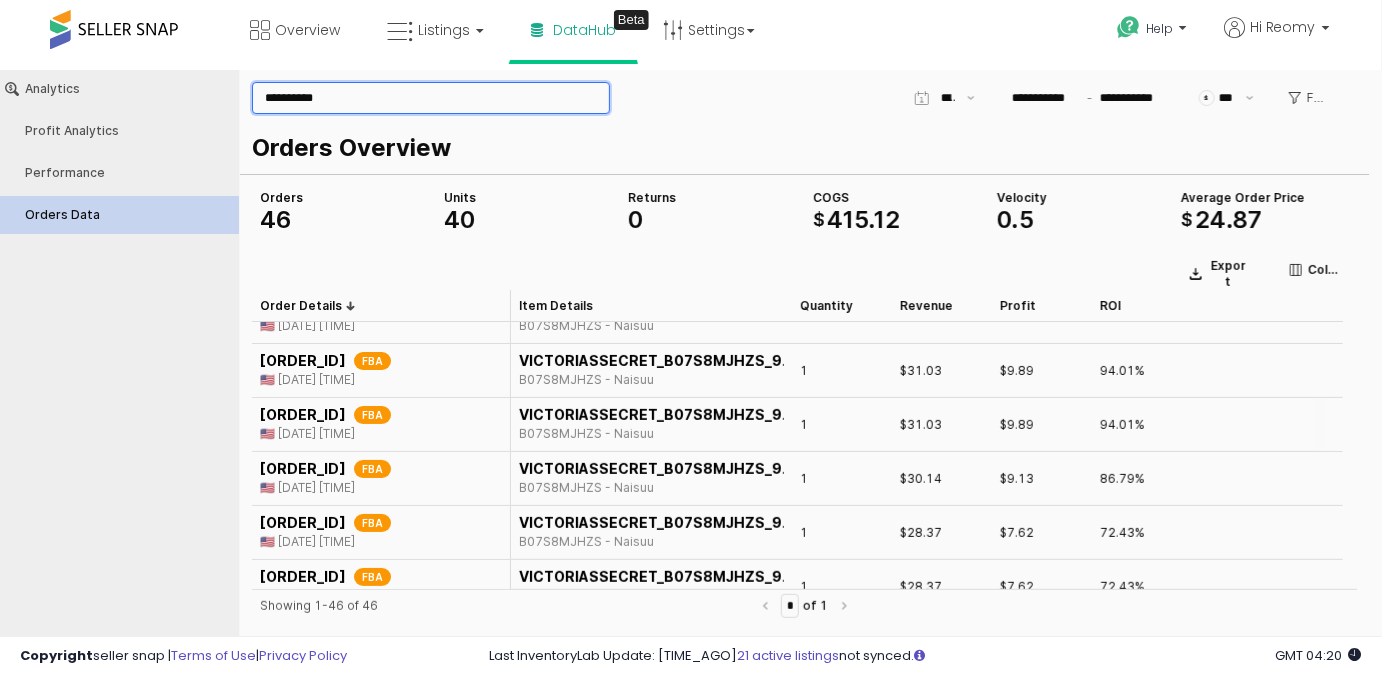 scroll, scrollTop: 0, scrollLeft: 0, axis: both 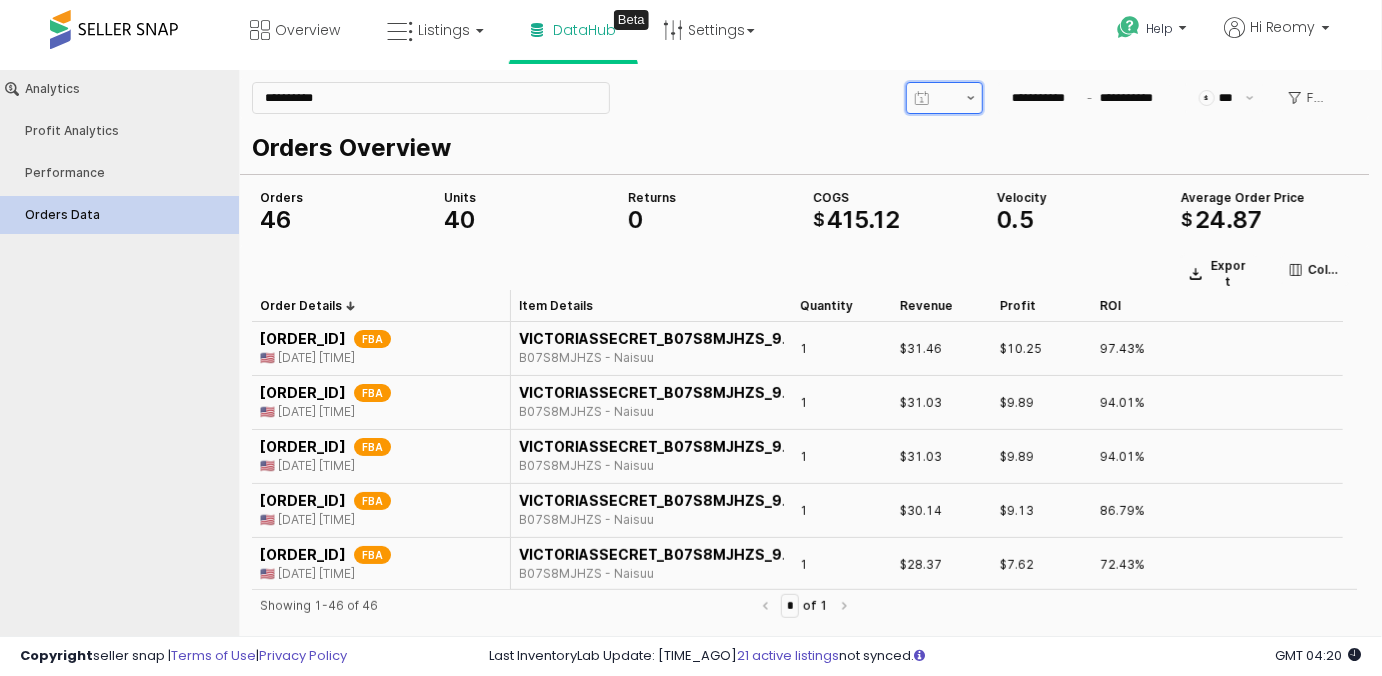 click at bounding box center [971, 97] 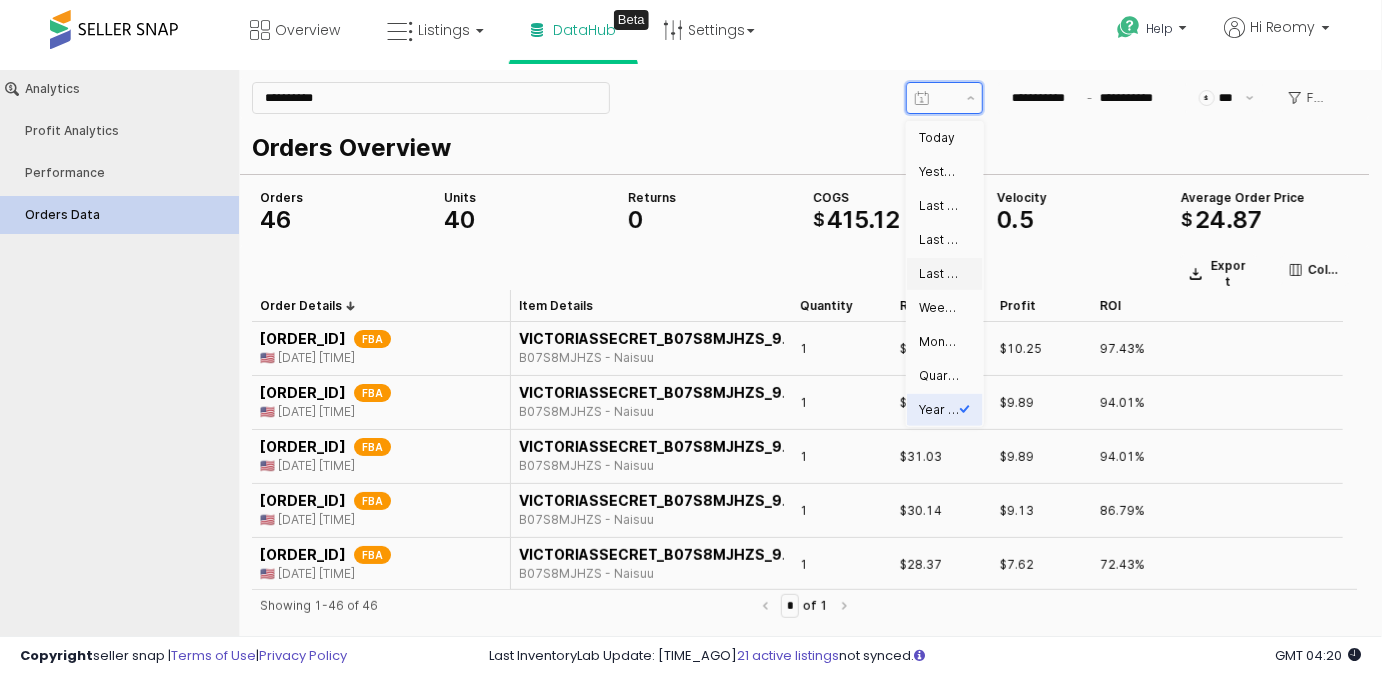 click on "Last 30 days" at bounding box center (939, 273) 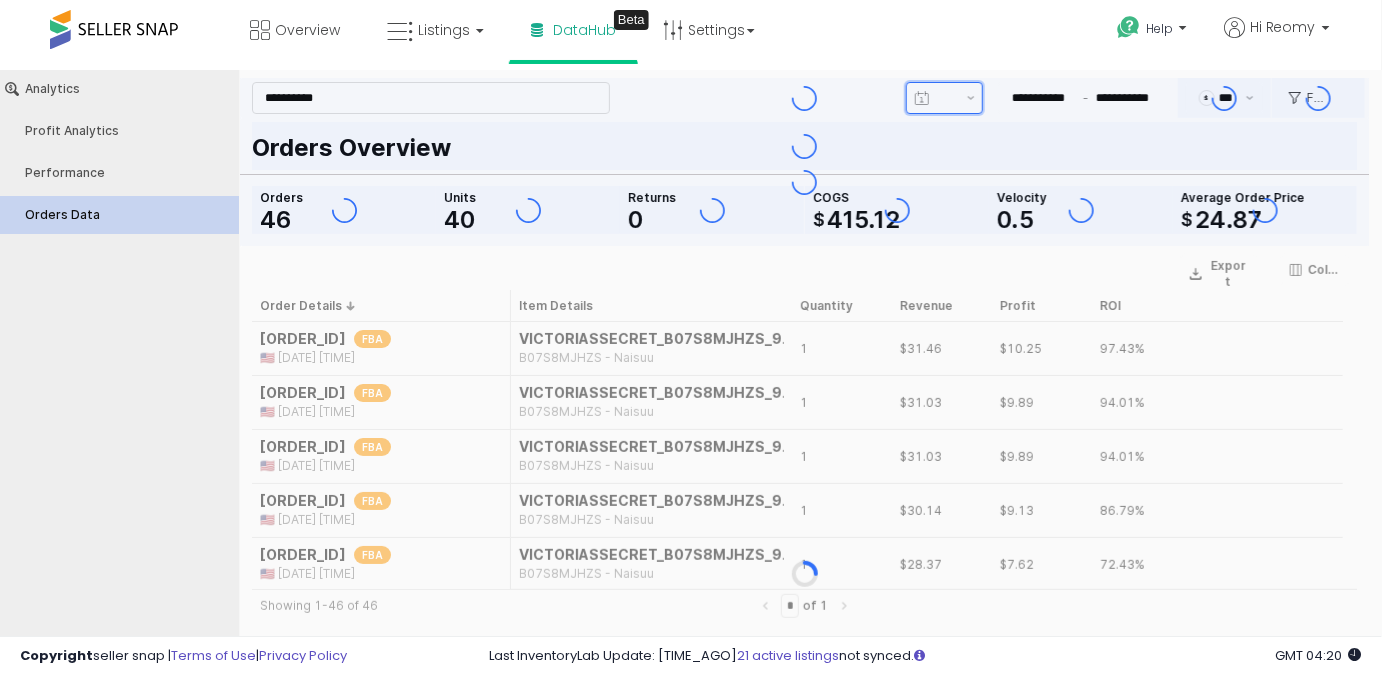 type on "**********" 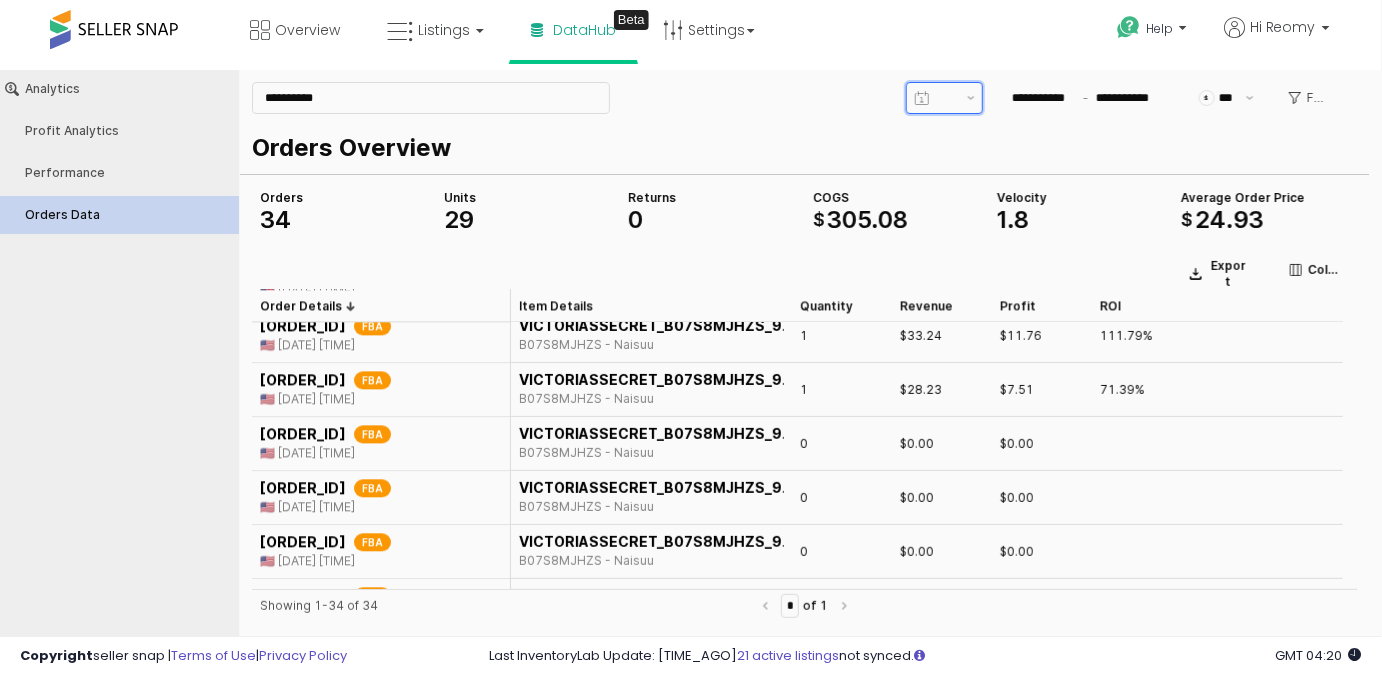 scroll, scrollTop: 1558, scrollLeft: 0, axis: vertical 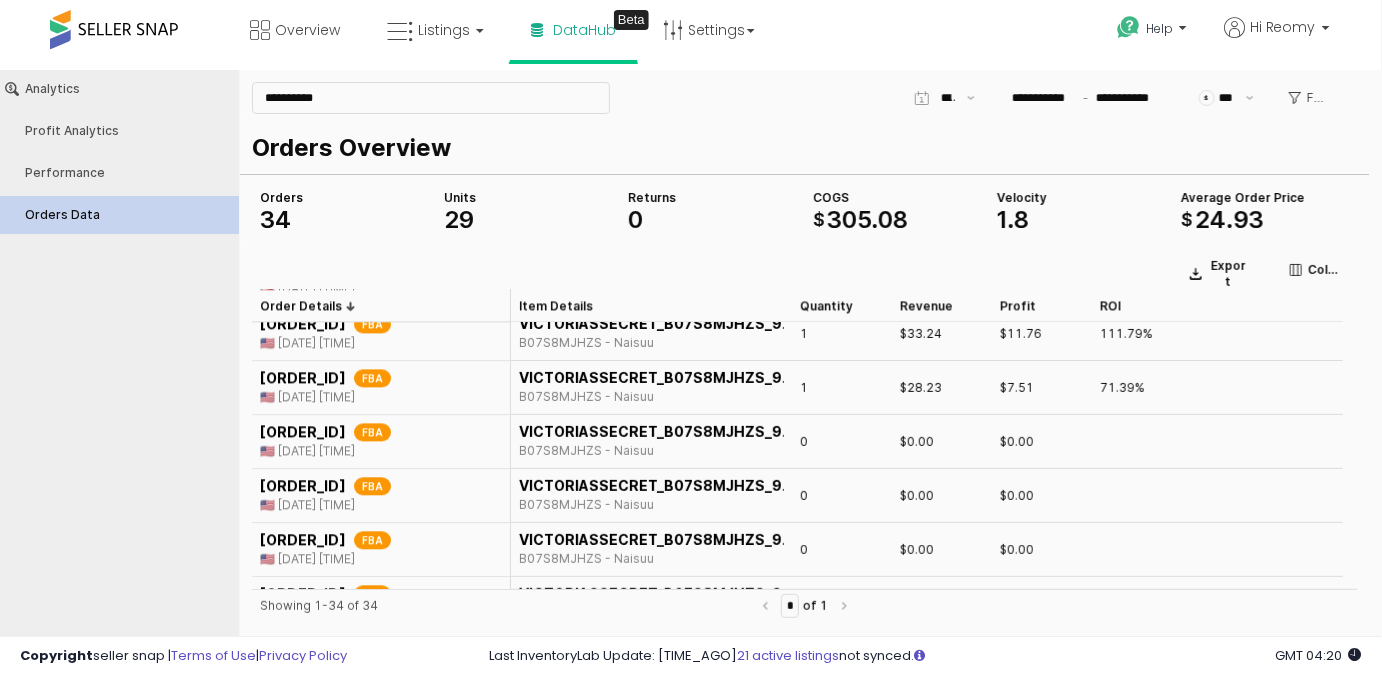 click on "B07S8MJHZS - Naisuu" at bounding box center (651, 666) 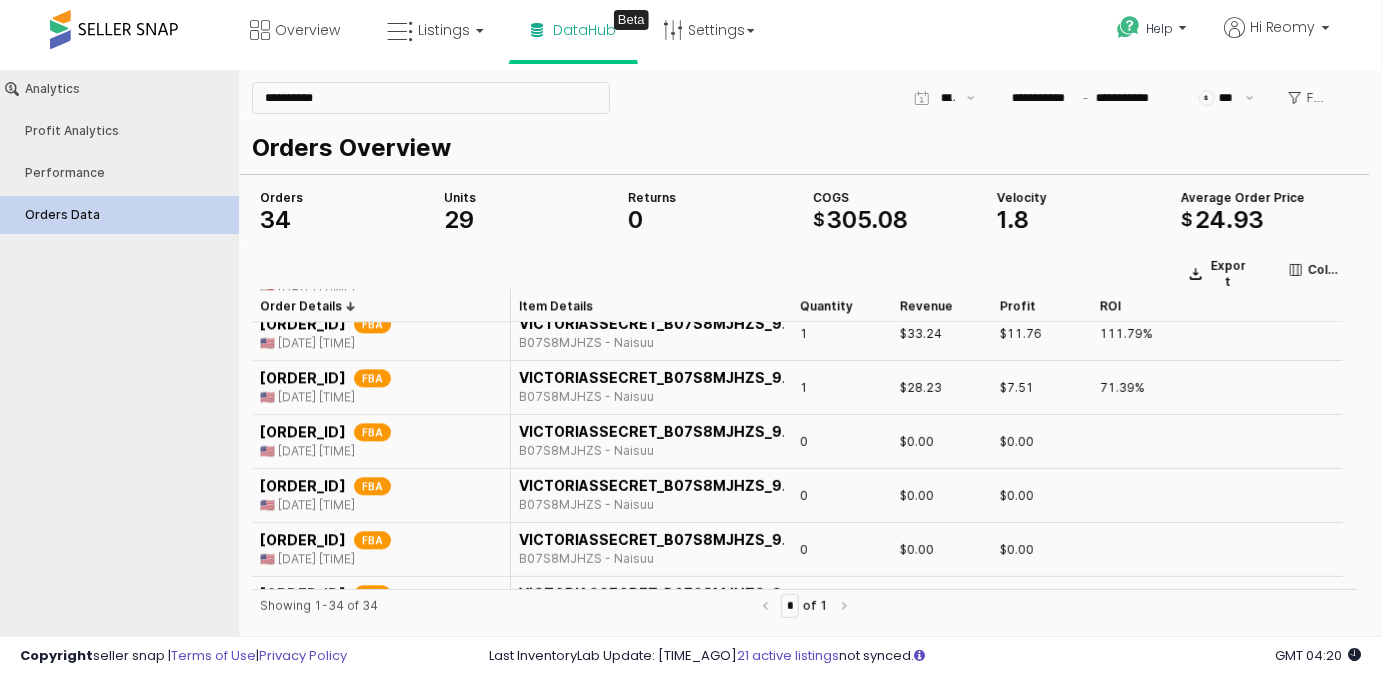 copy on "B07S8MJHZS" 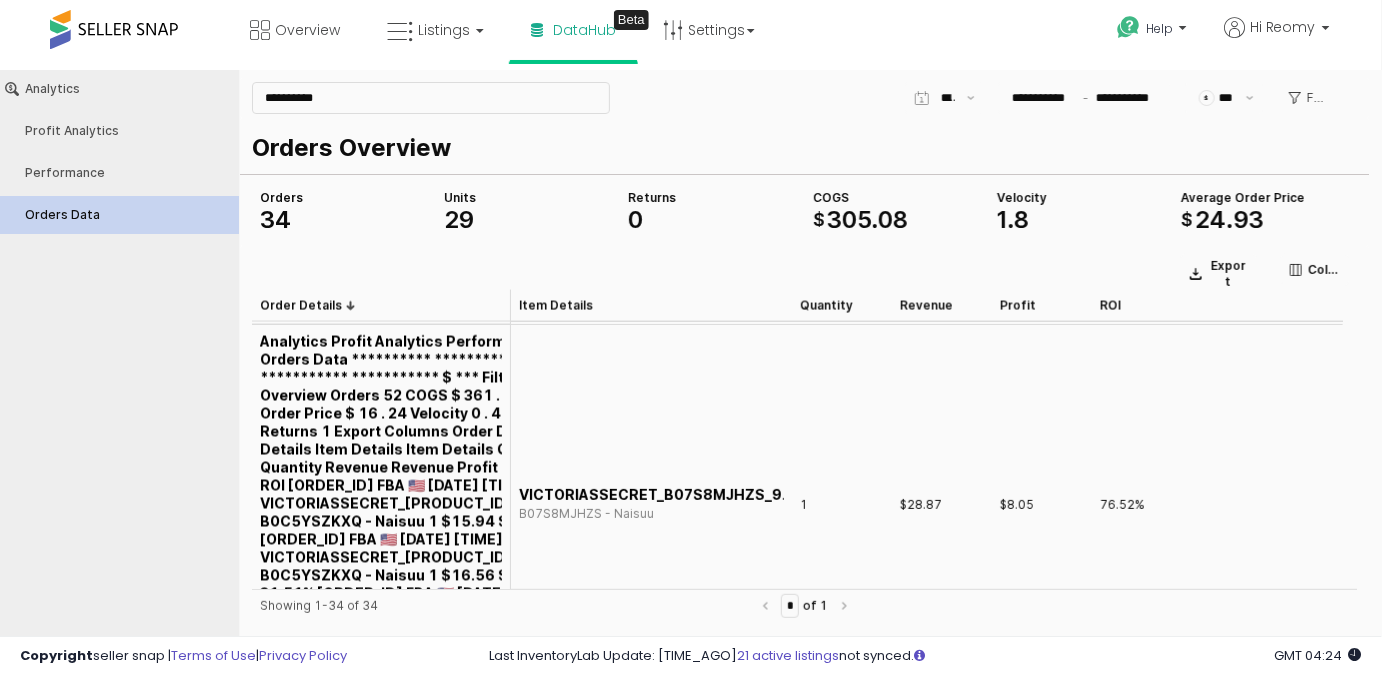 scroll, scrollTop: 1558, scrollLeft: 0, axis: vertical 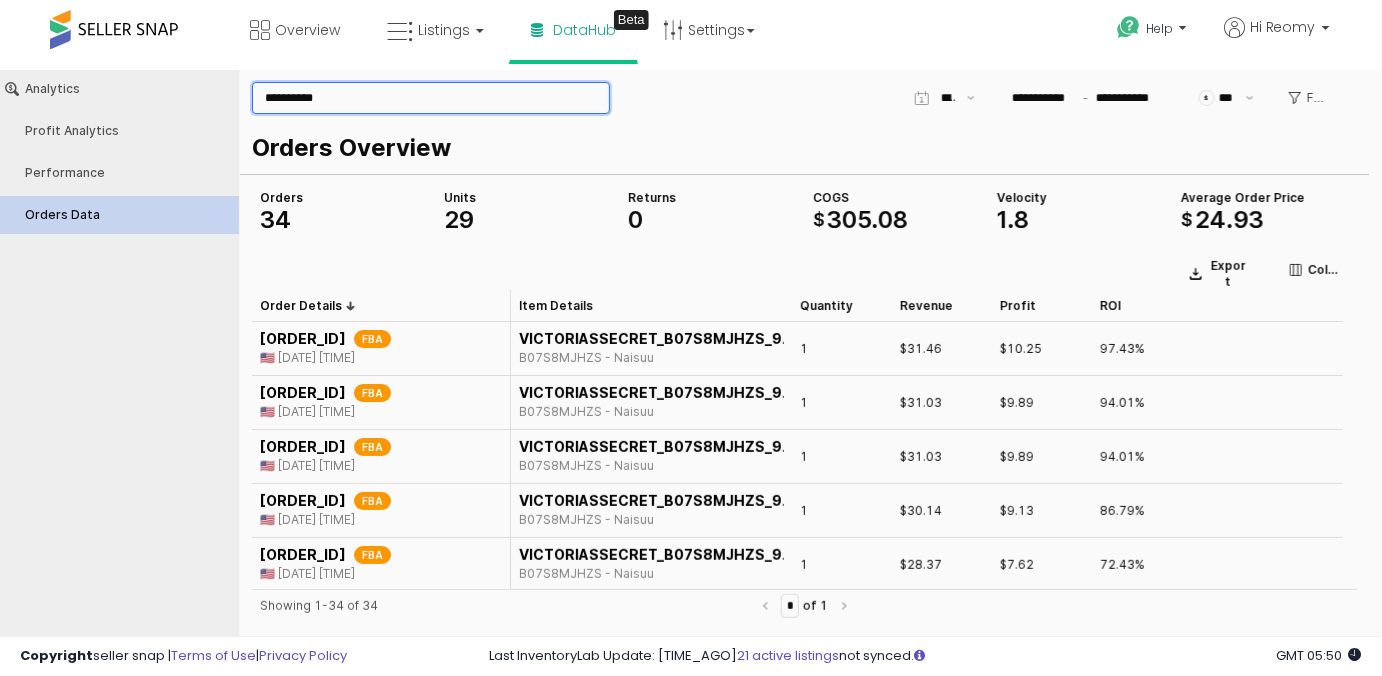 click on "**********" at bounding box center [431, 97] 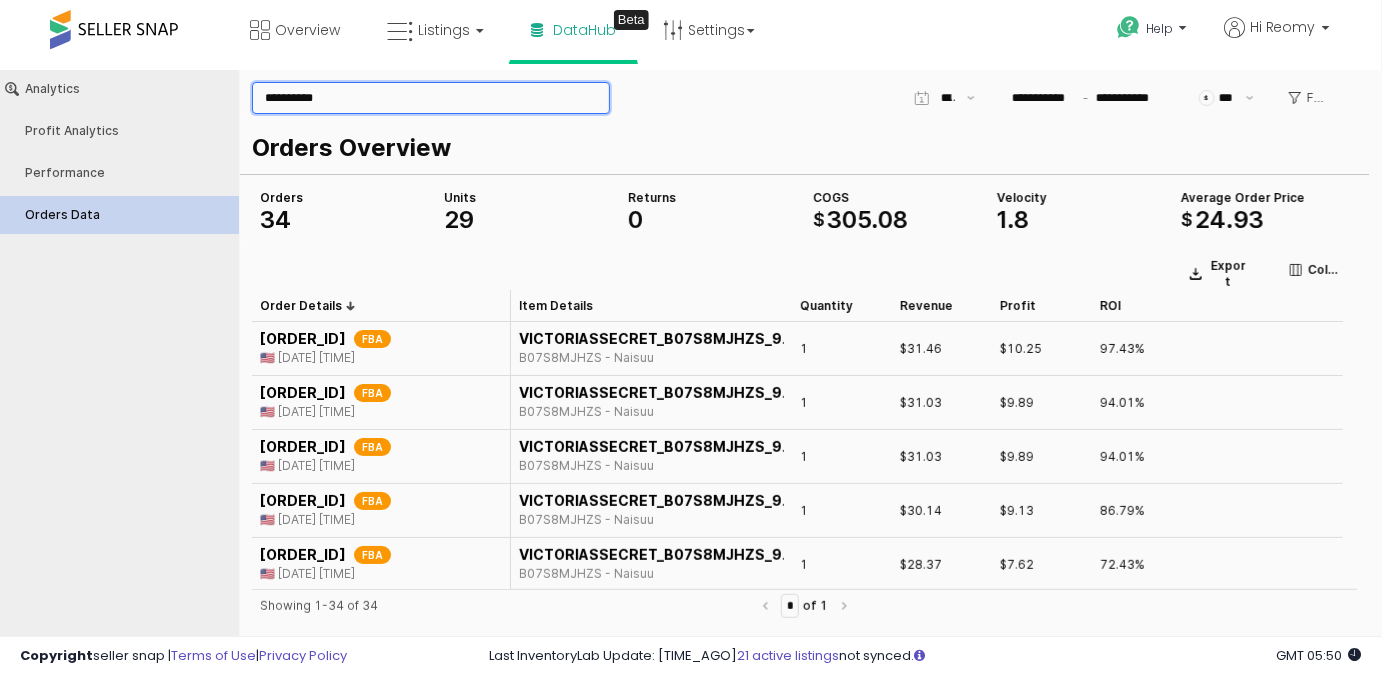paste 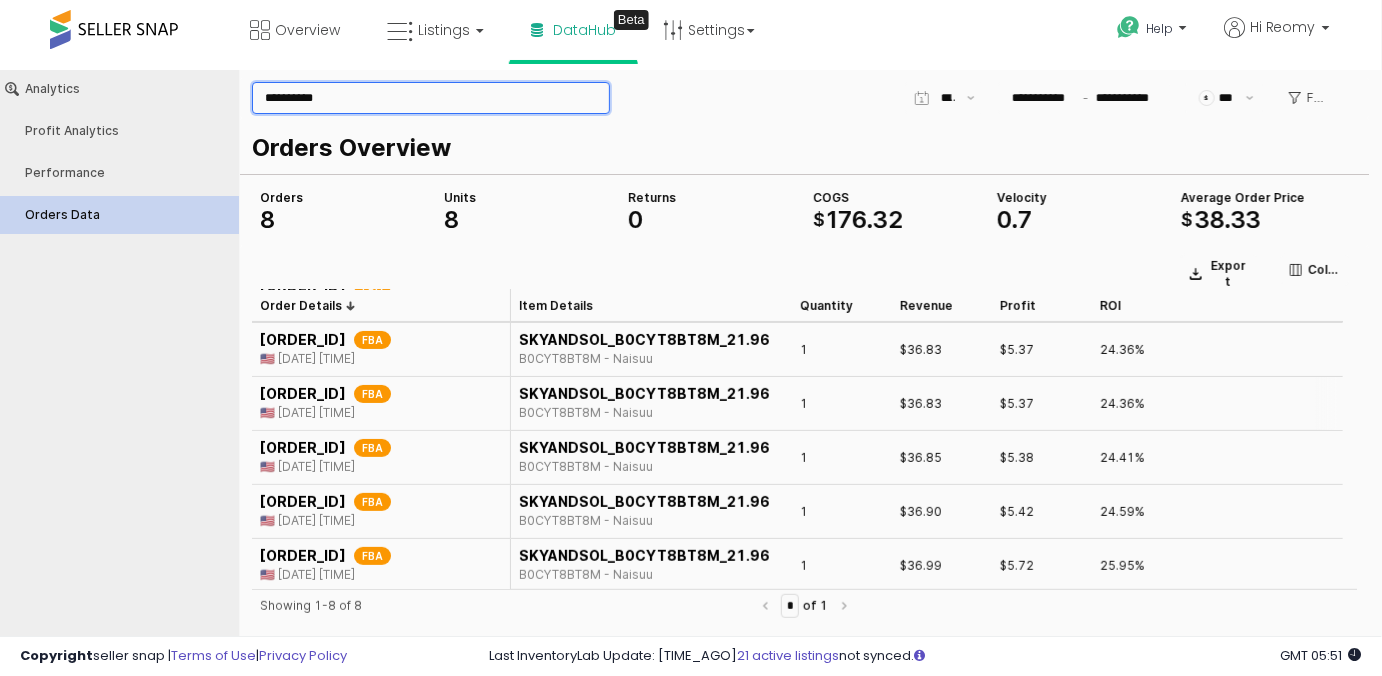 scroll, scrollTop: 162, scrollLeft: 0, axis: vertical 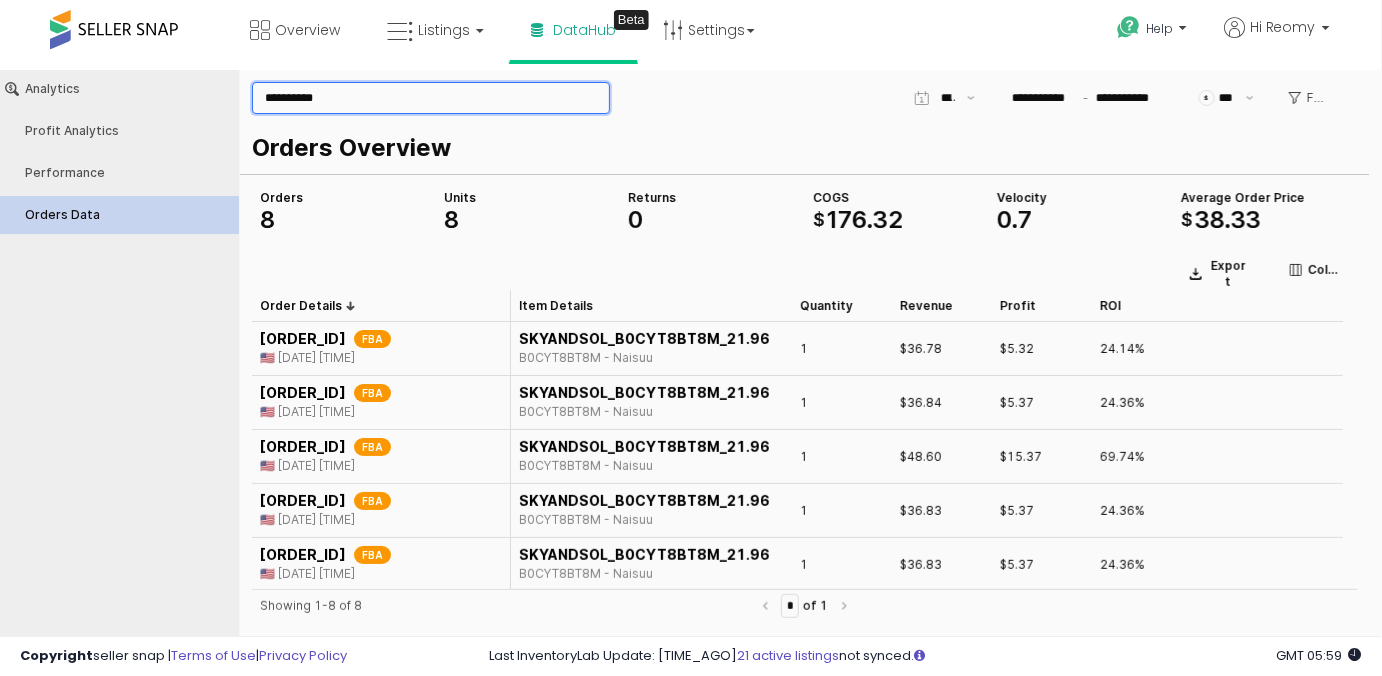 click on "**********" at bounding box center [431, 97] 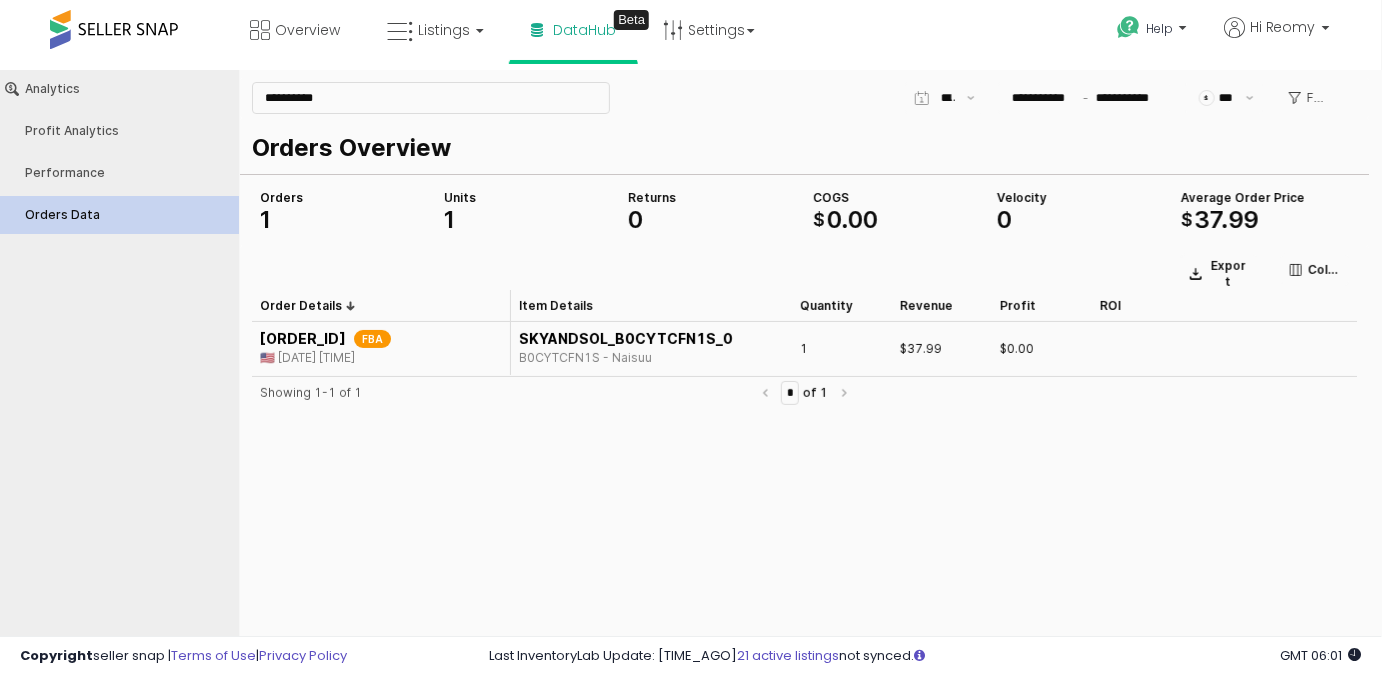 click on "Showing 1-1 of 1 * of 1" at bounding box center [804, 529] 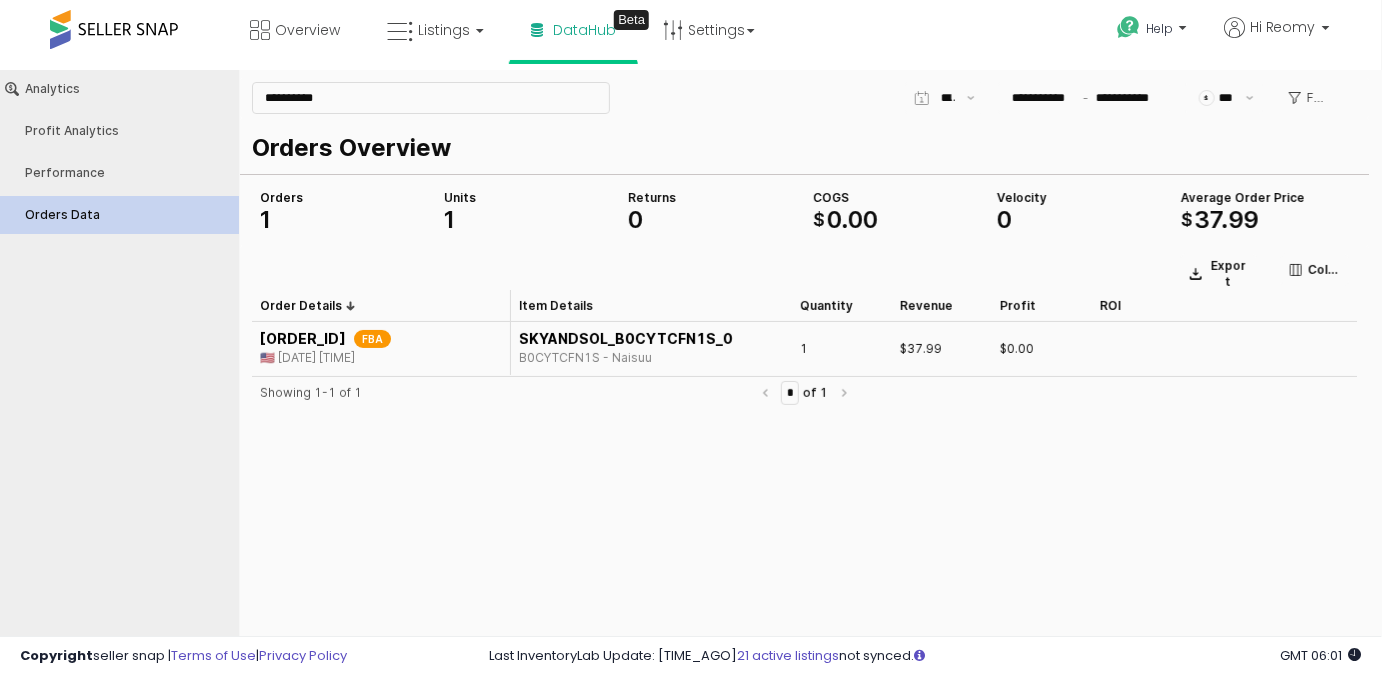click on "Showing 1-1 of 1 * of 1" at bounding box center (804, 529) 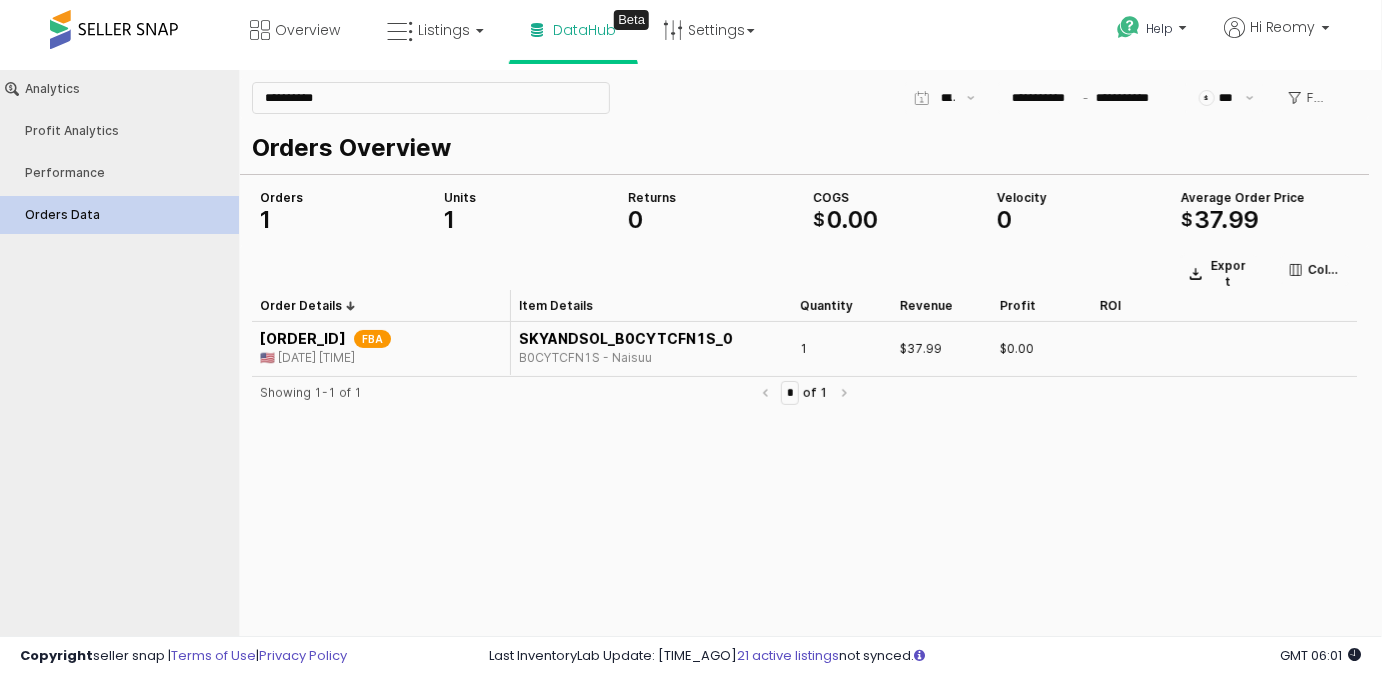 click on "B0CYTCFN1S - Naisuu" at bounding box center [626, 357] 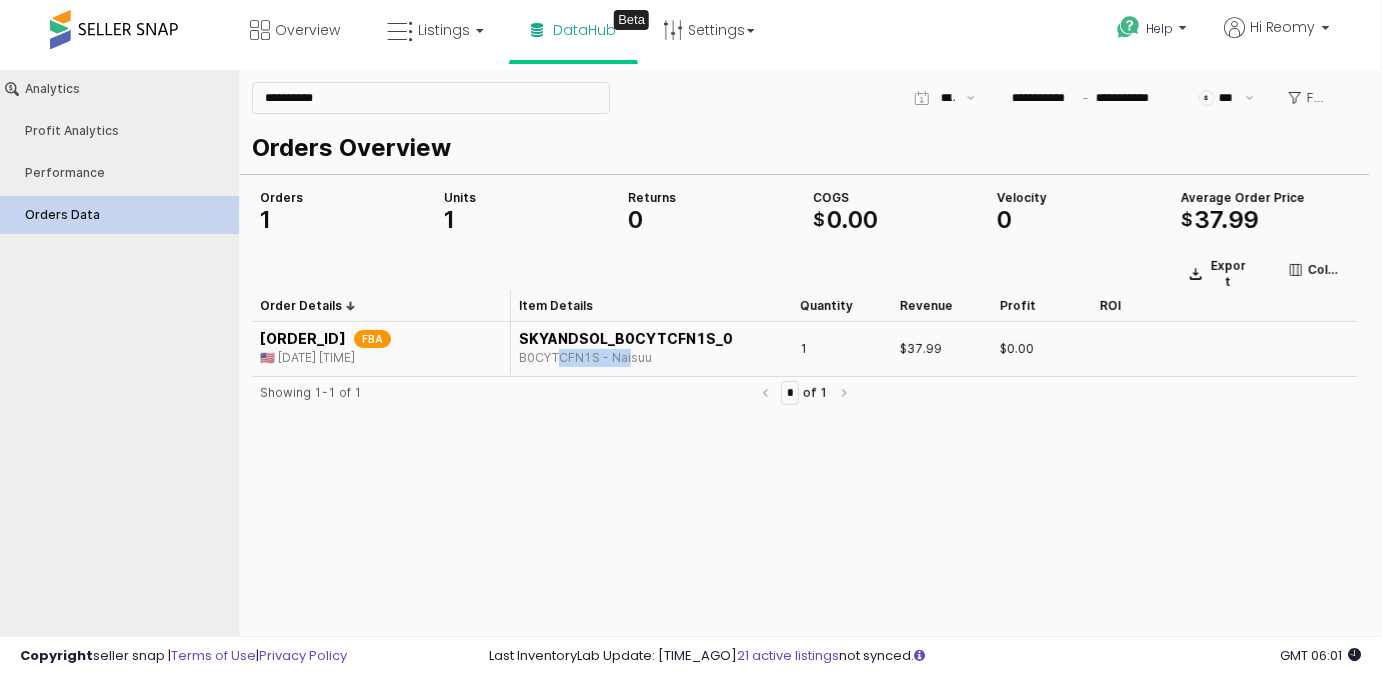 click on "B0CYTCFN1S - Naisuu" at bounding box center [626, 357] 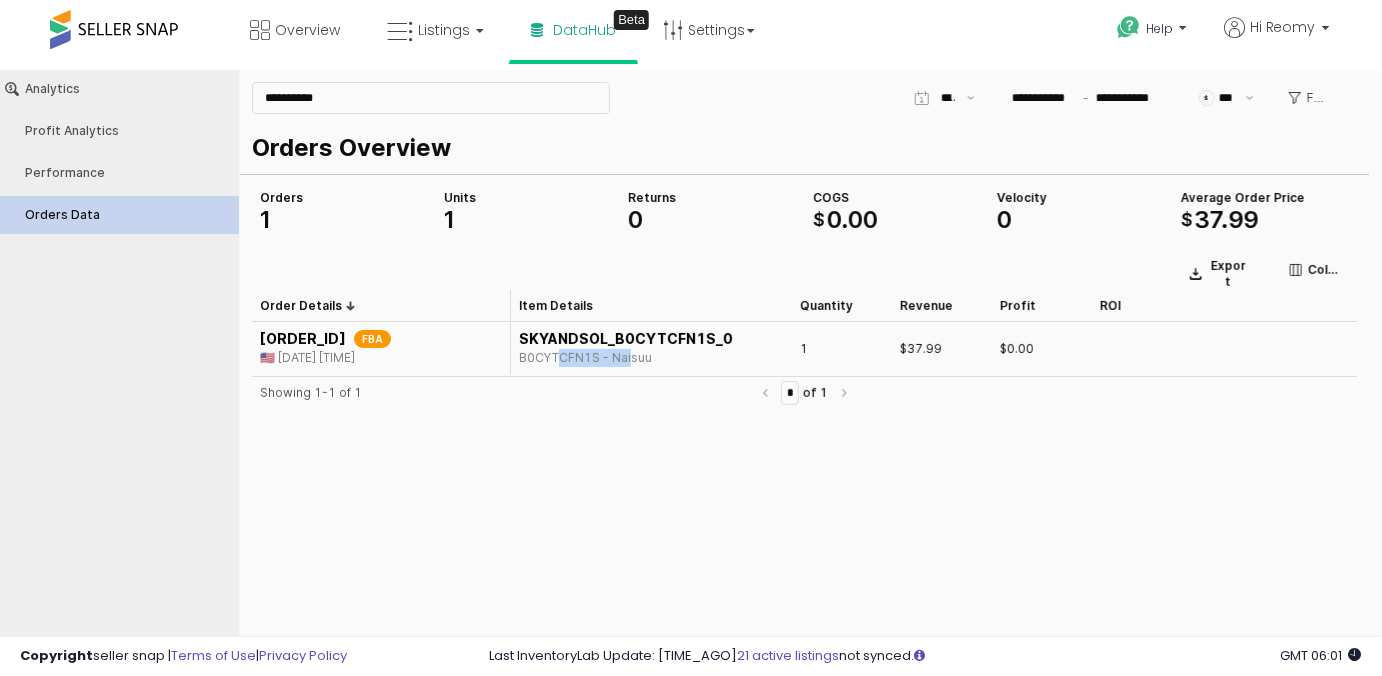 copy on "B0CYTCFN1S" 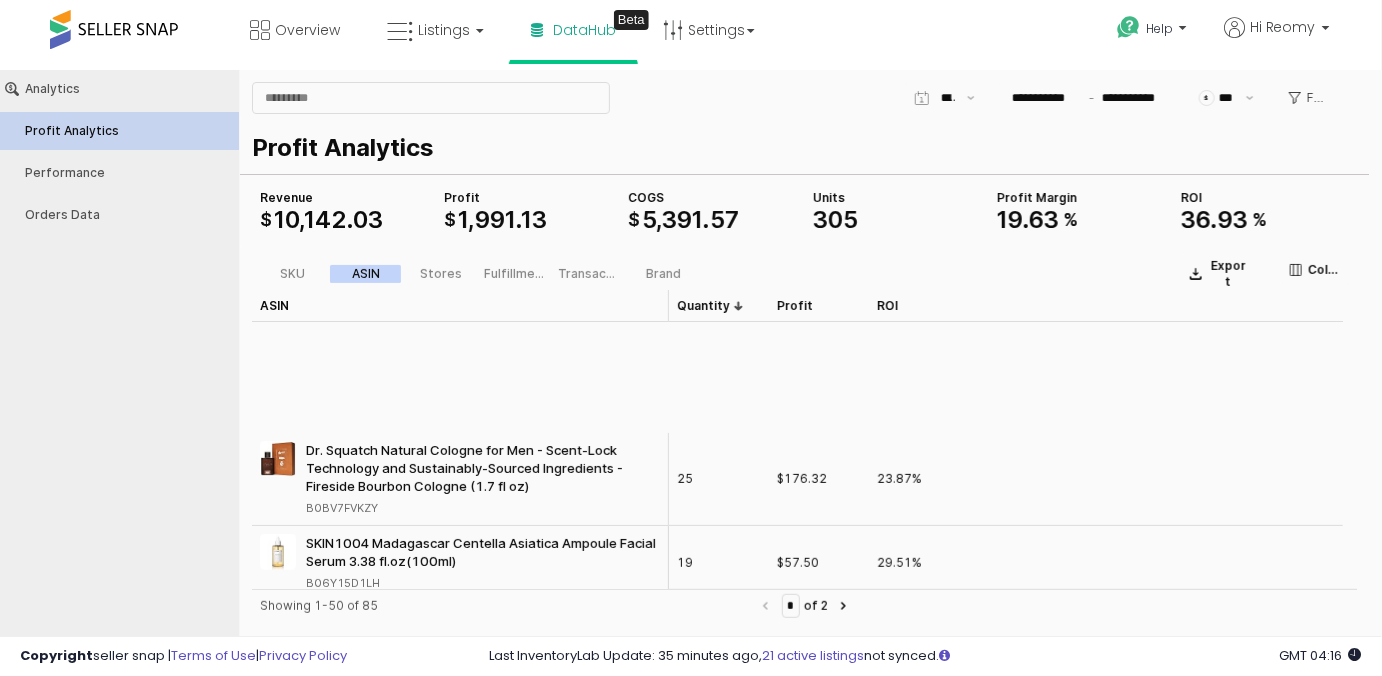 scroll, scrollTop: 0, scrollLeft: 0, axis: both 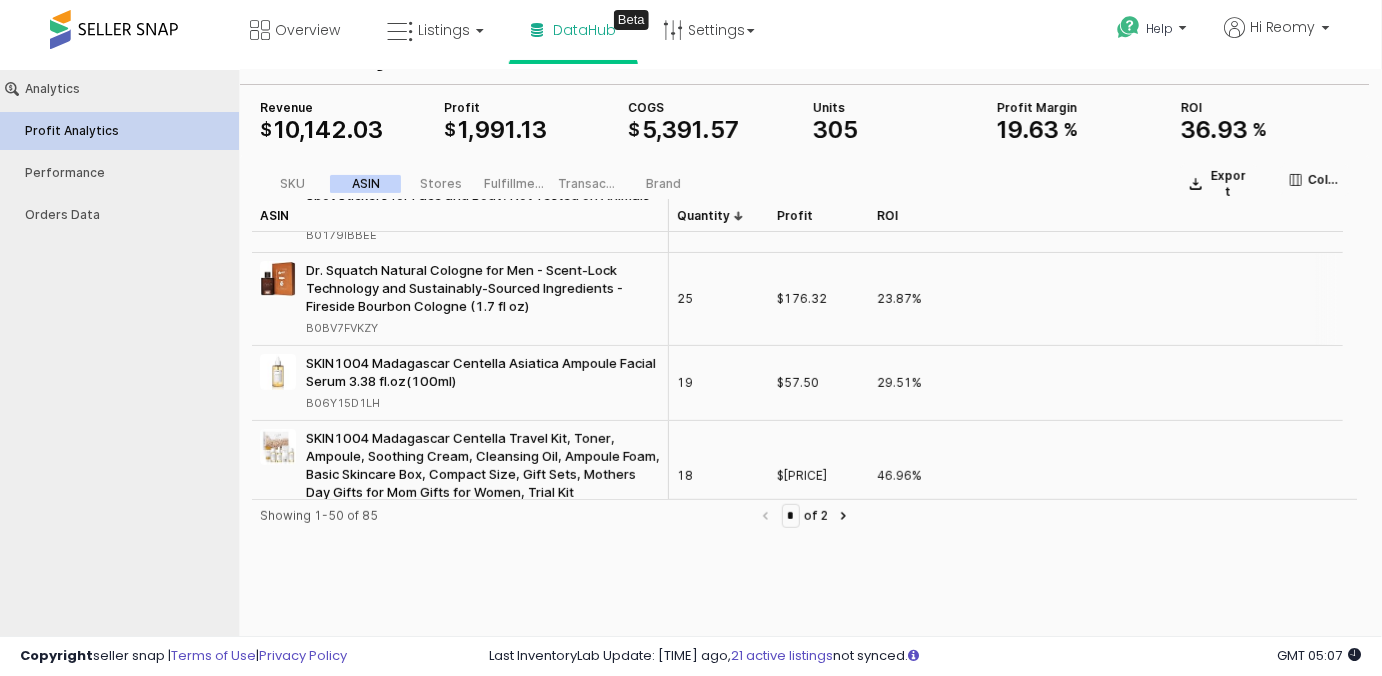 click on "B0BV7FVKZY" at bounding box center [342, 327] 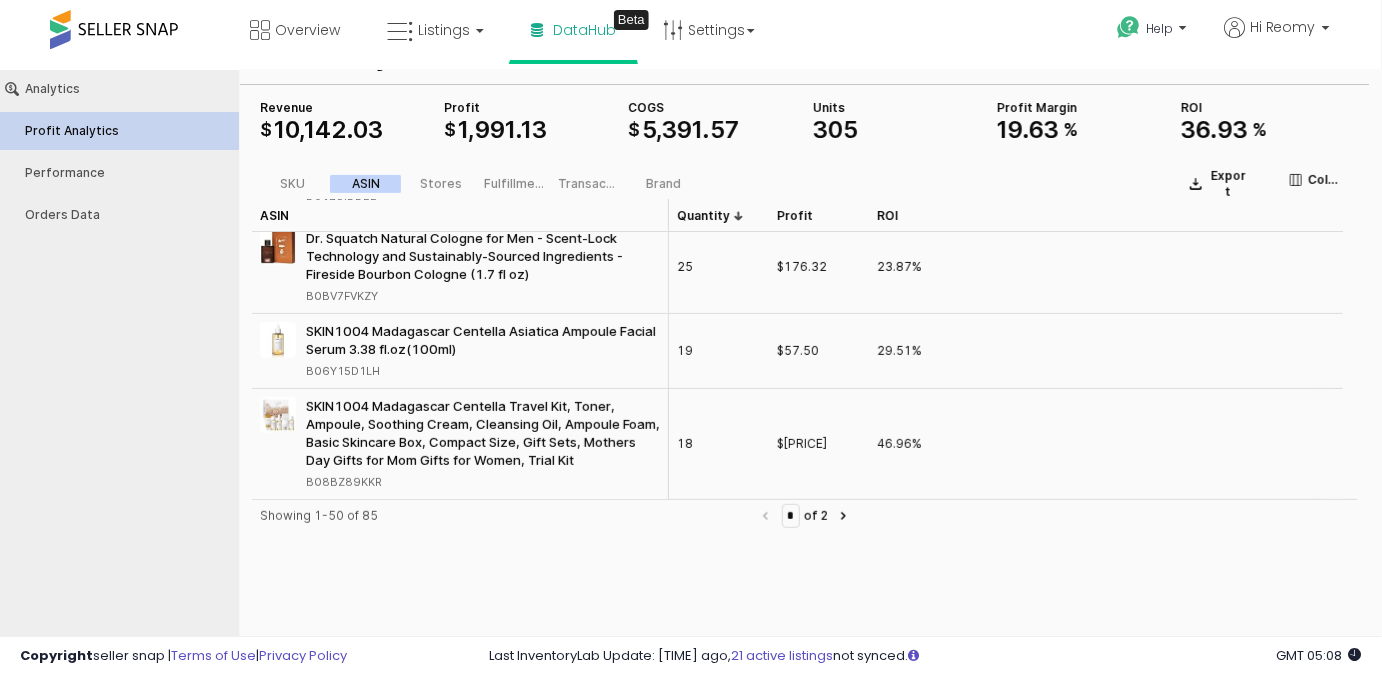 scroll, scrollTop: 90, scrollLeft: 0, axis: vertical 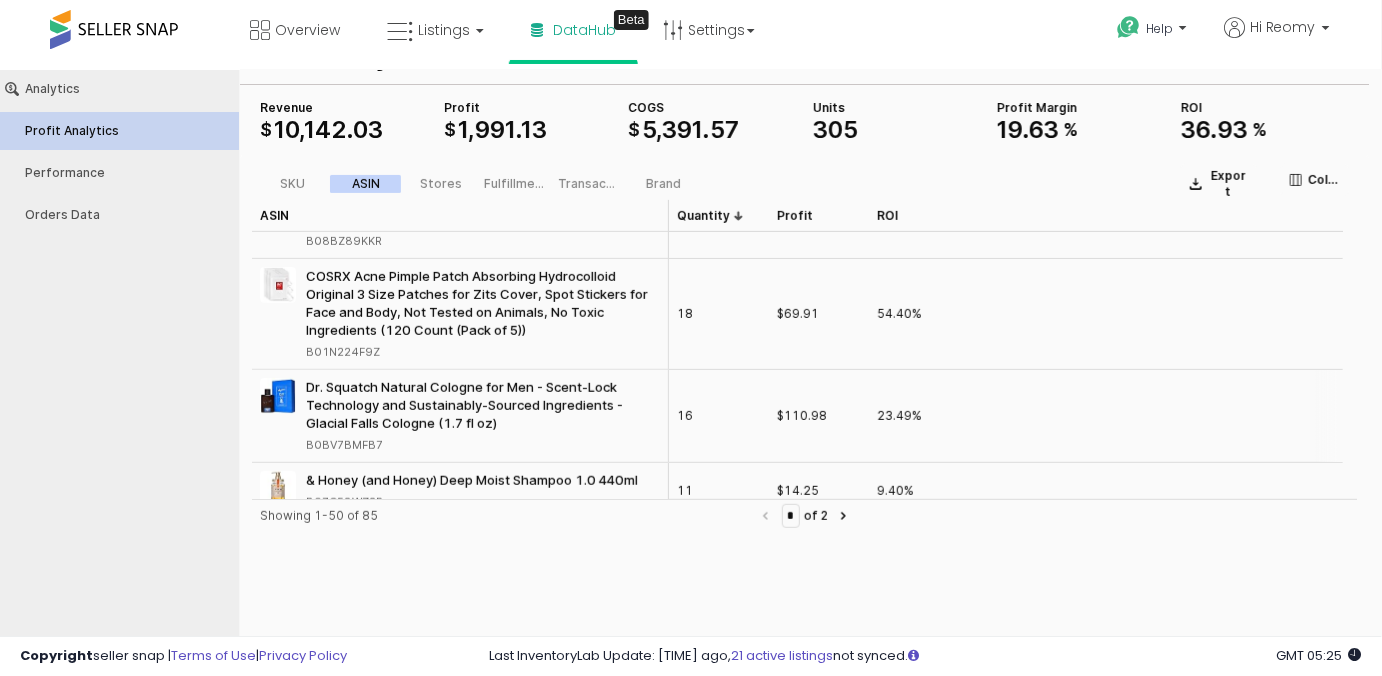 click on "B0BV7BMFB7" at bounding box center [344, 444] 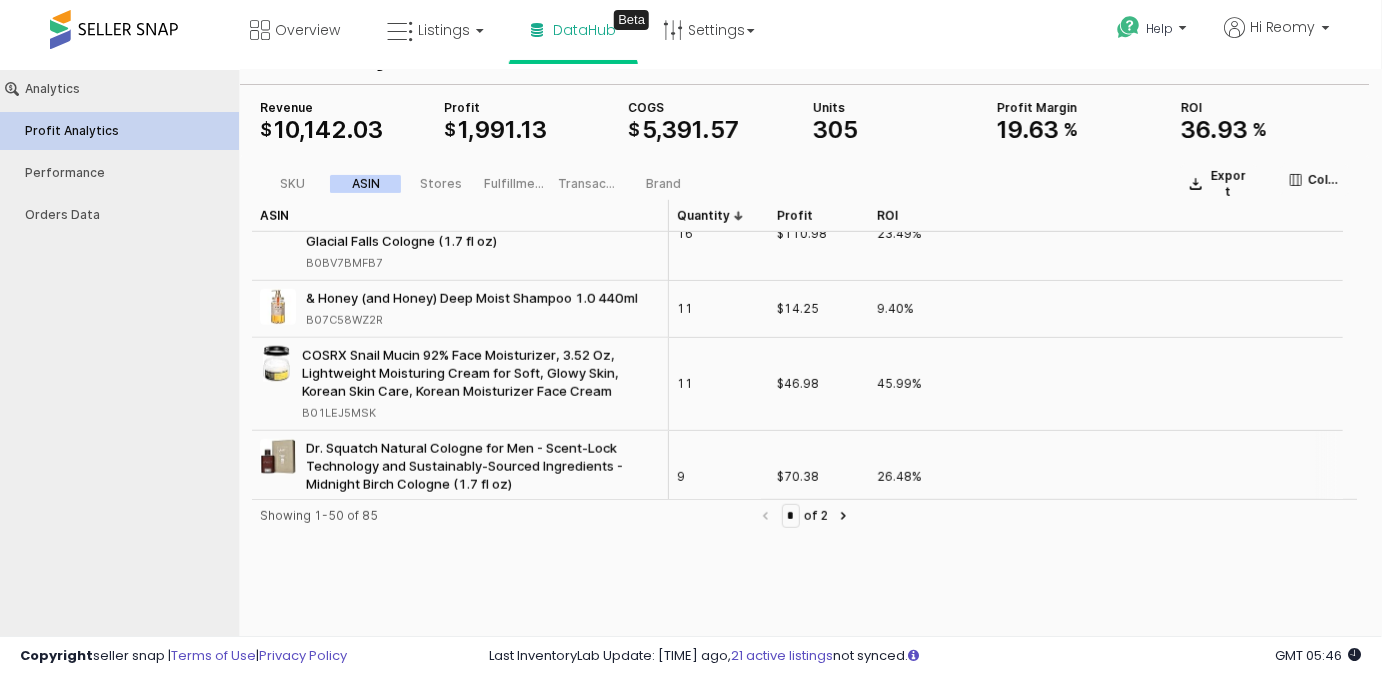 scroll, scrollTop: 636, scrollLeft: 0, axis: vertical 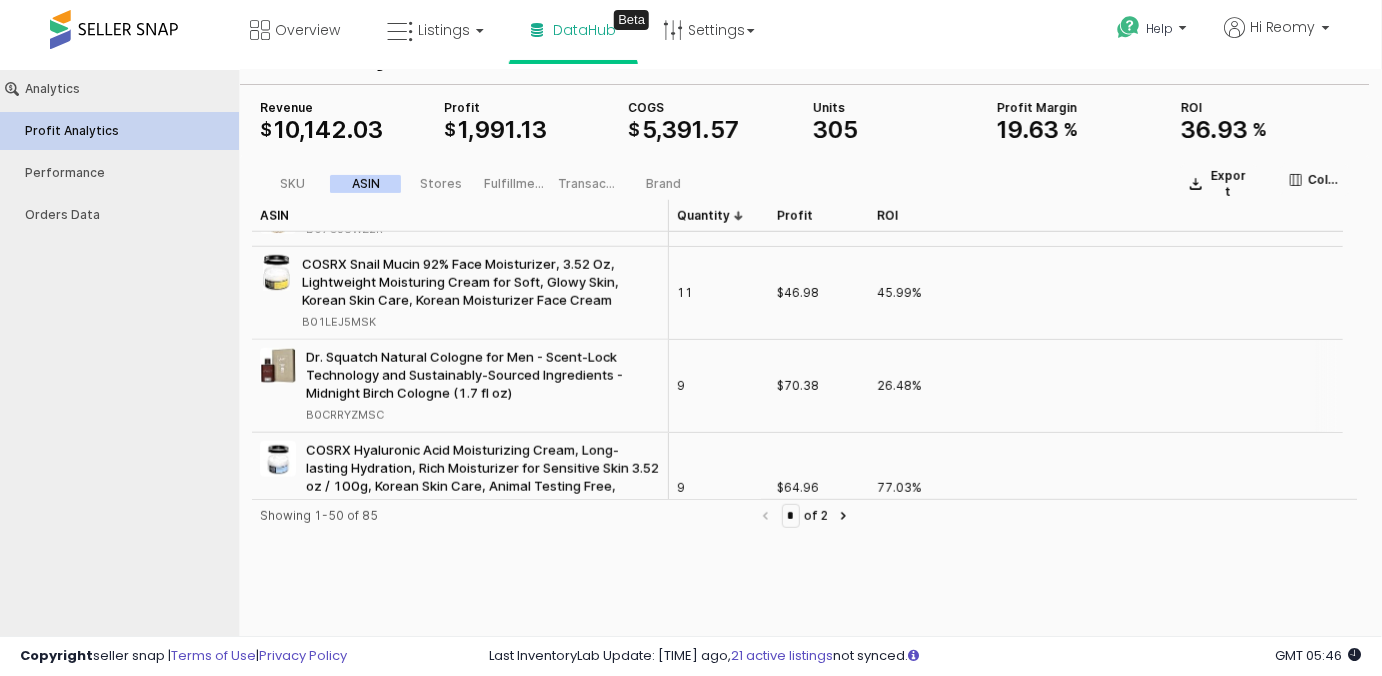 click on "B0CRRYZMSC" at bounding box center [345, 414] 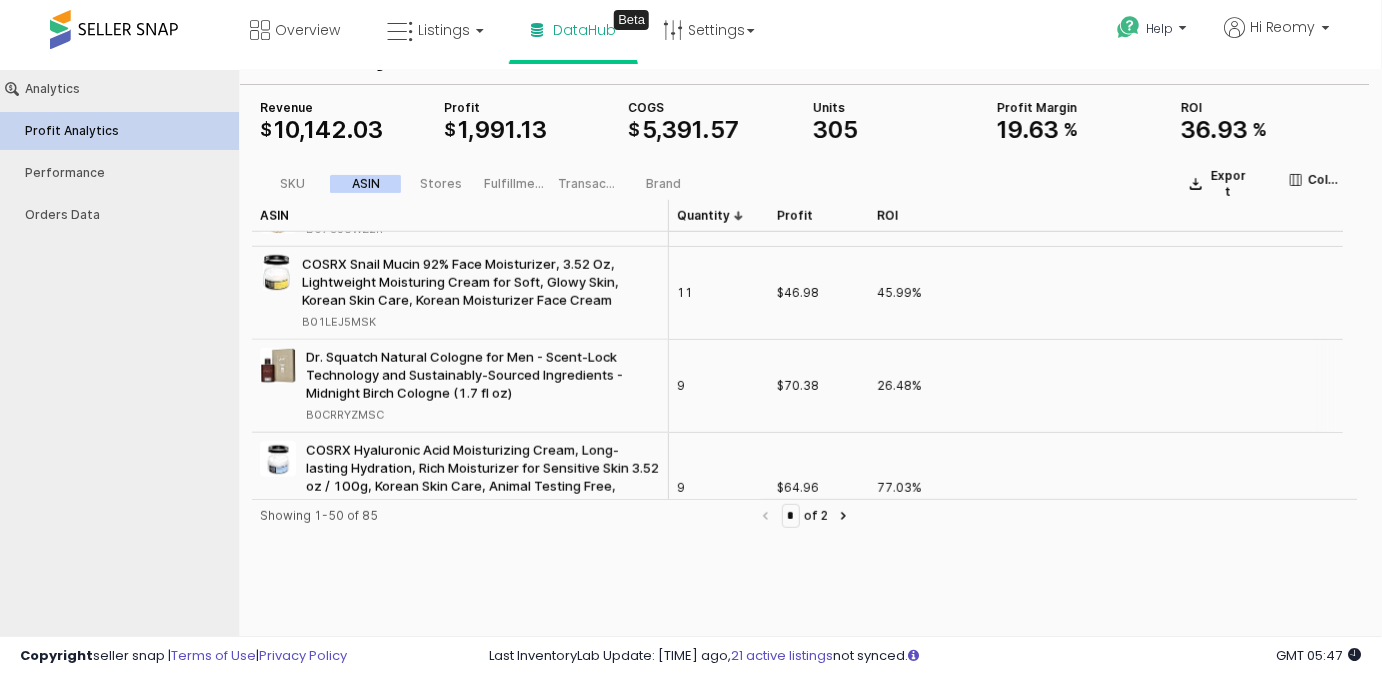 copy on "B0CRRYZMSC" 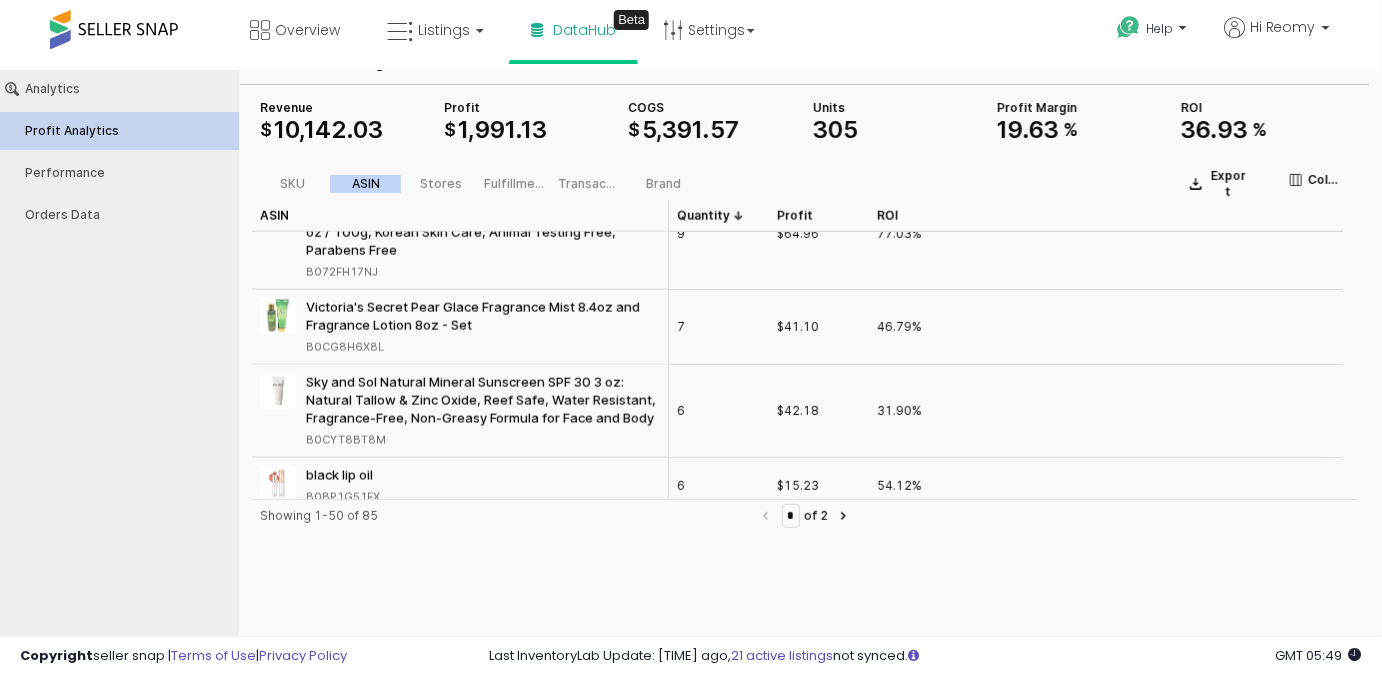 scroll, scrollTop: 909, scrollLeft: 0, axis: vertical 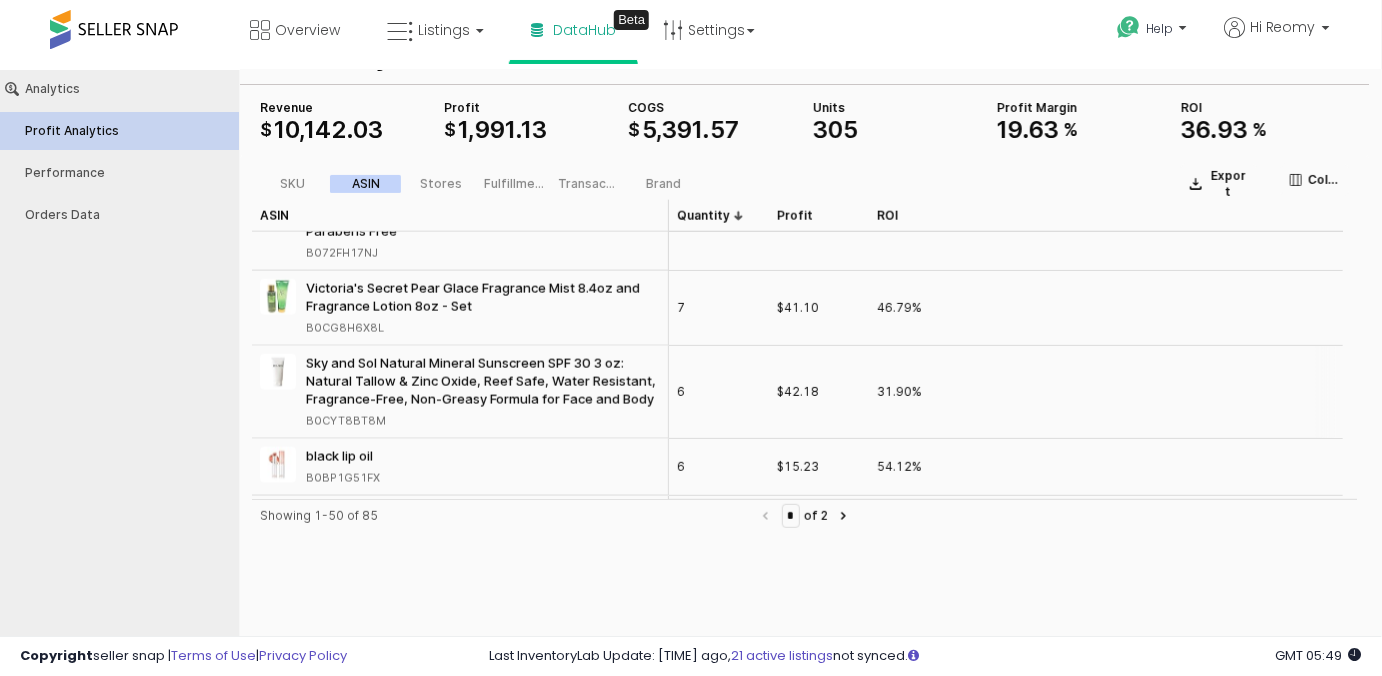 click on "B0CYT8BT8M" at bounding box center [346, 420] 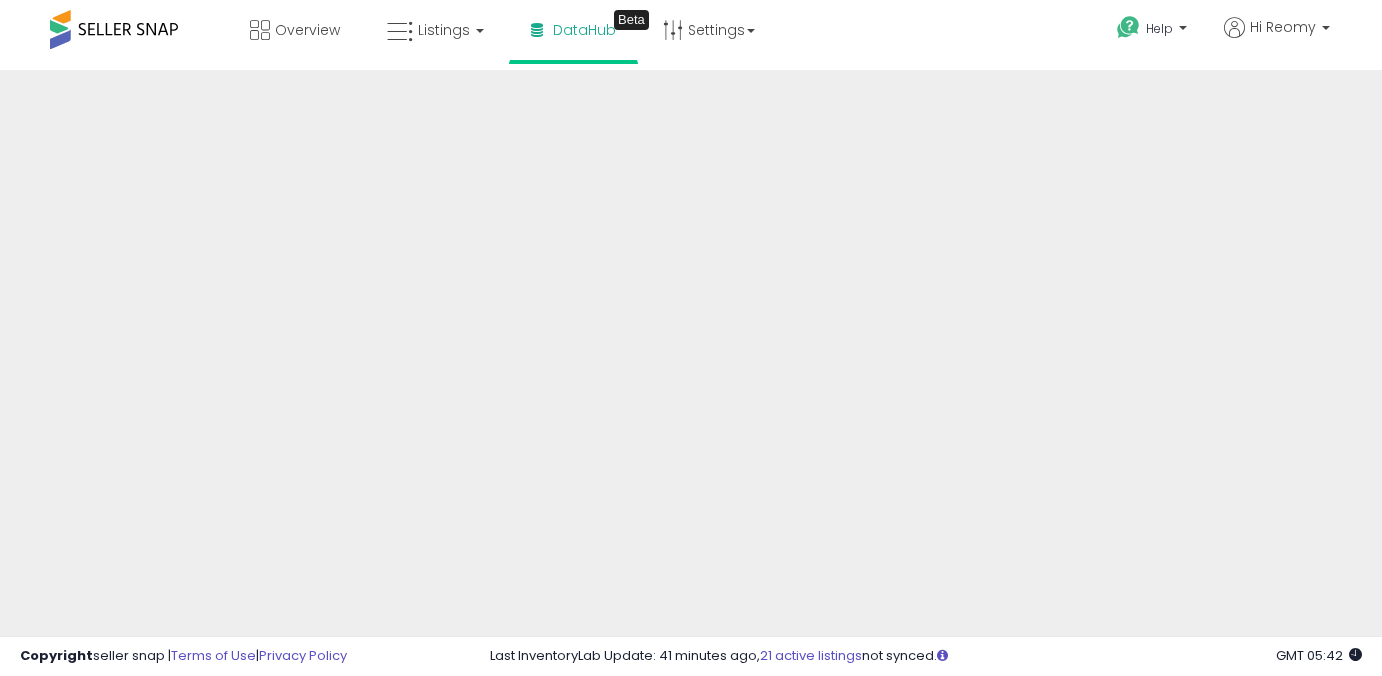 scroll, scrollTop: 0, scrollLeft: 0, axis: both 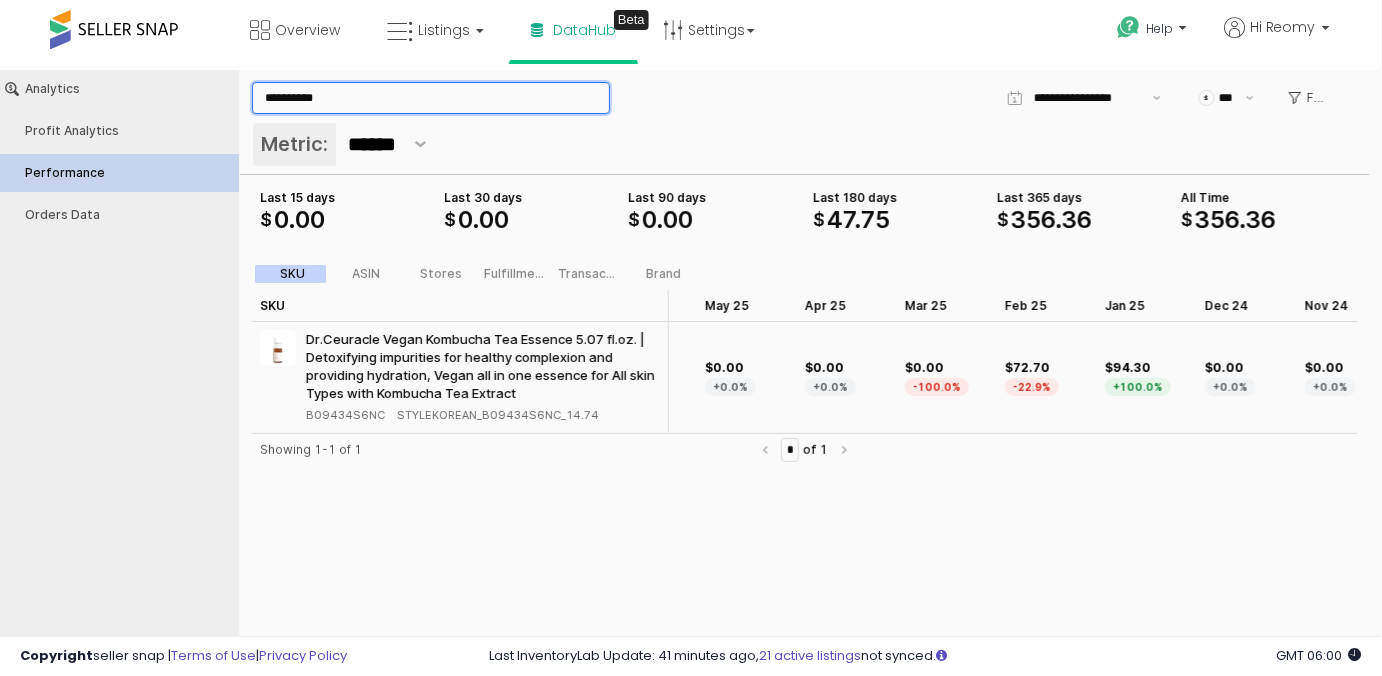 click on "**********" at bounding box center (431, 97) 